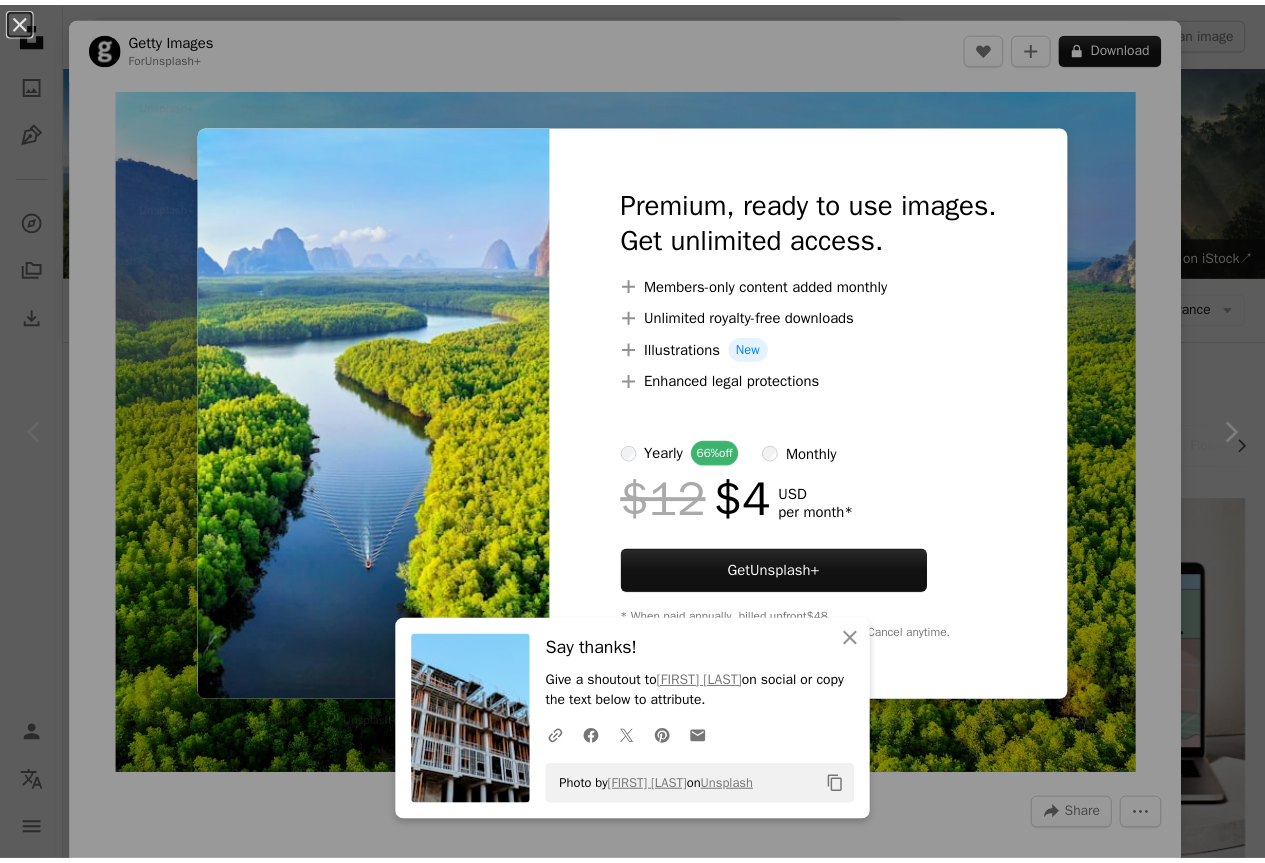 scroll, scrollTop: 0, scrollLeft: 0, axis: both 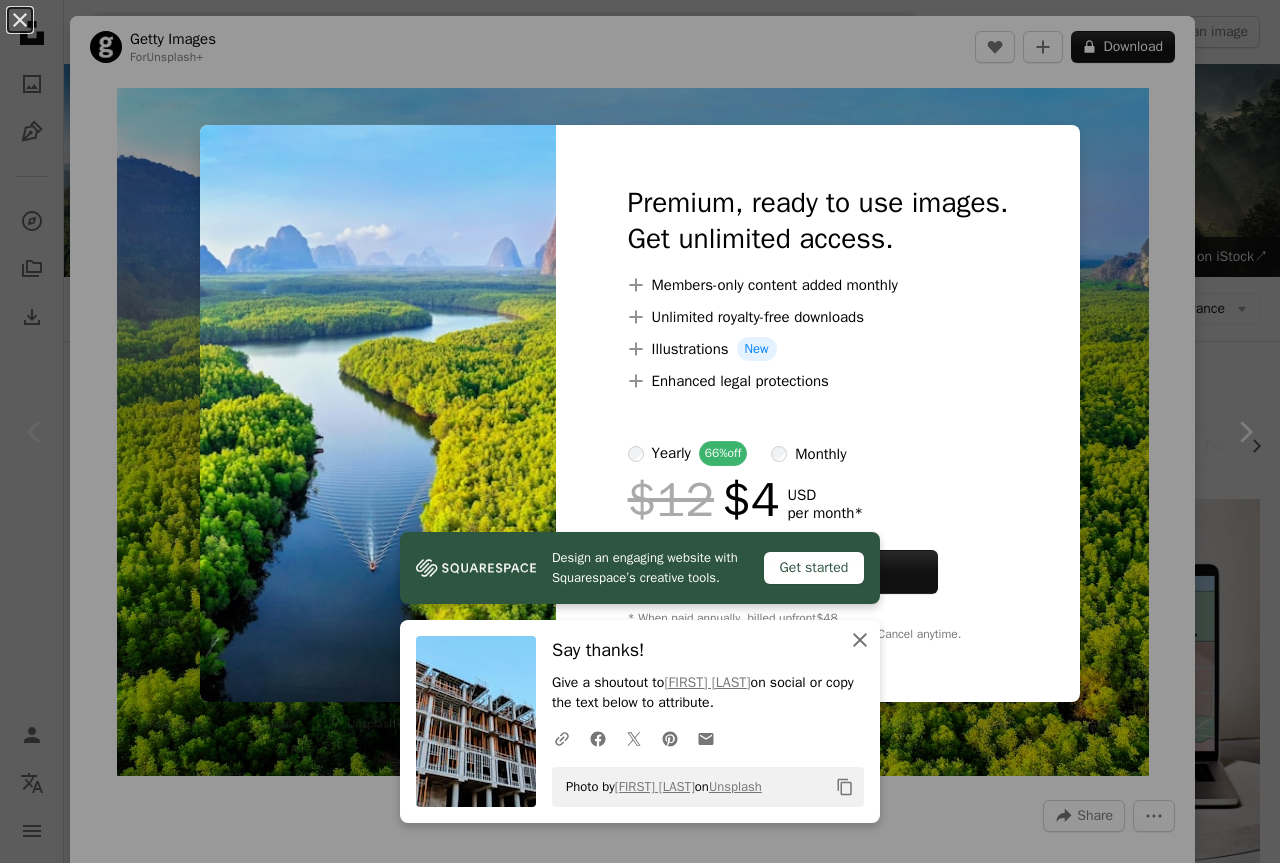 click on "An X shape" at bounding box center [860, 640] 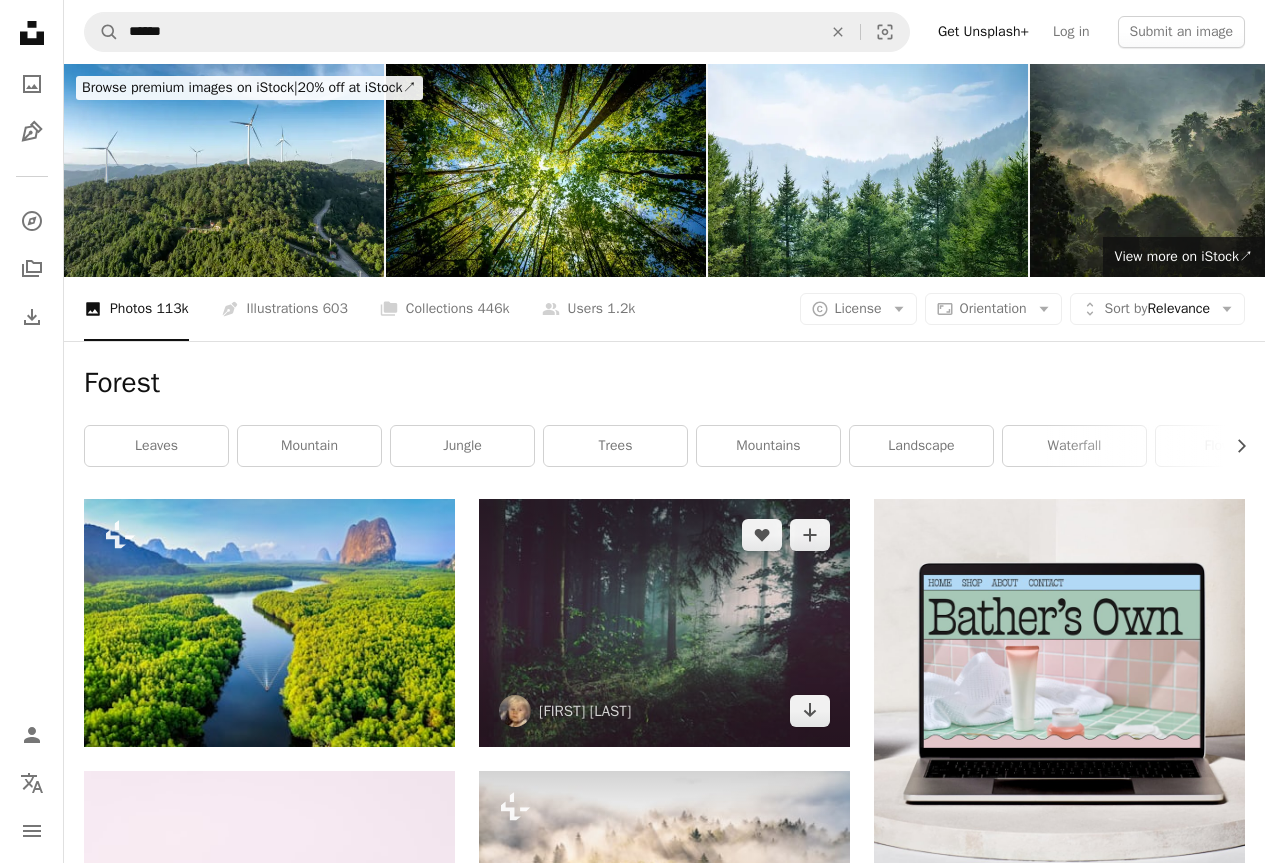 click at bounding box center [664, 623] 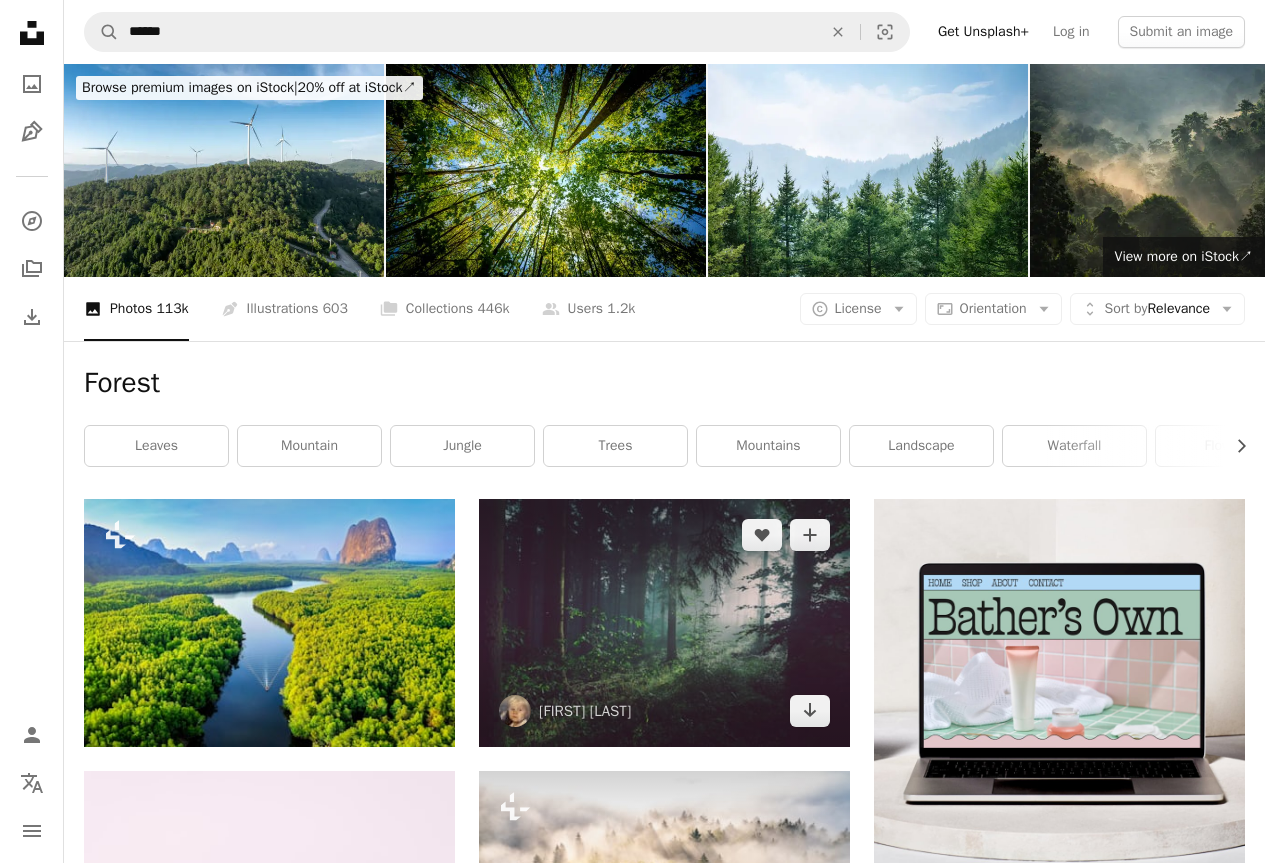 click at bounding box center (664, 623) 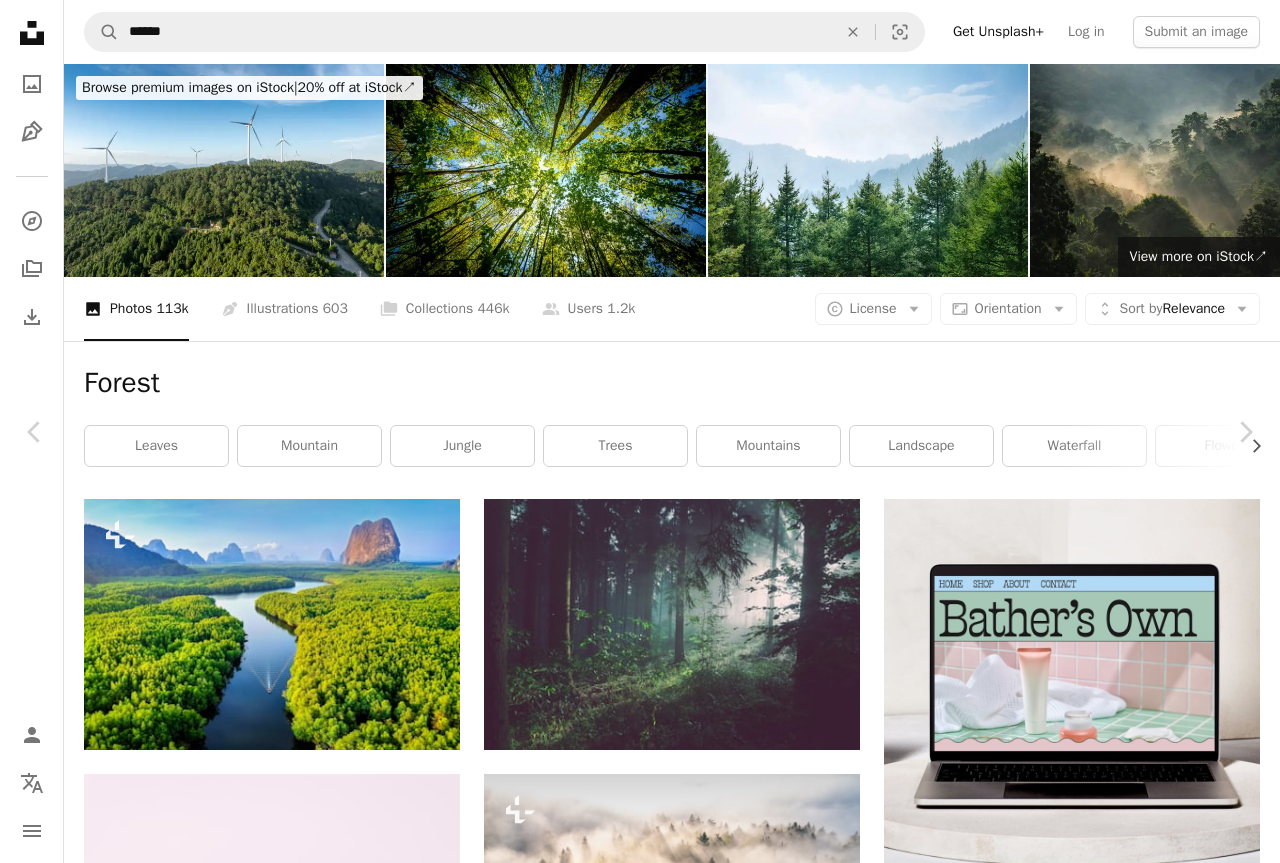 click on "Download free" at bounding box center [1085, 5017] 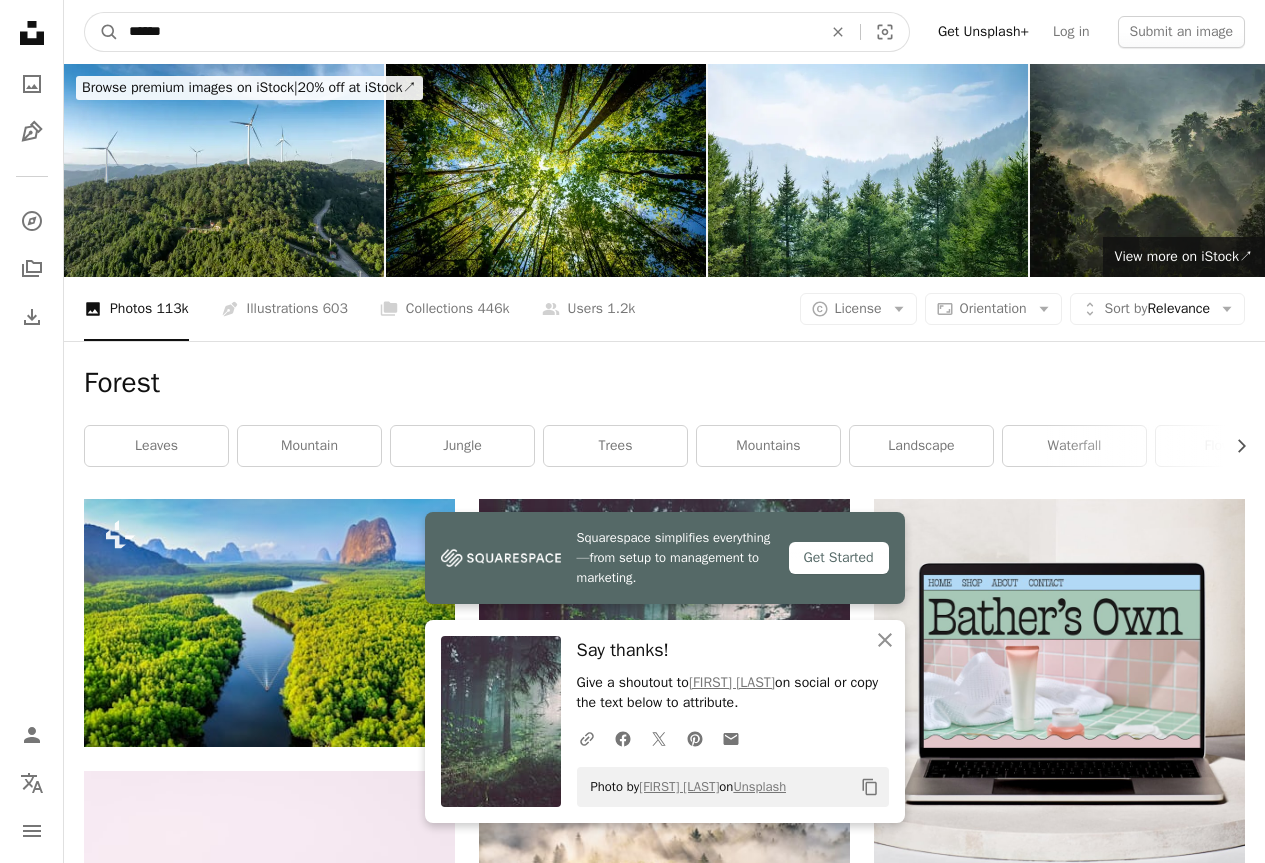 click on "******" at bounding box center [467, 32] 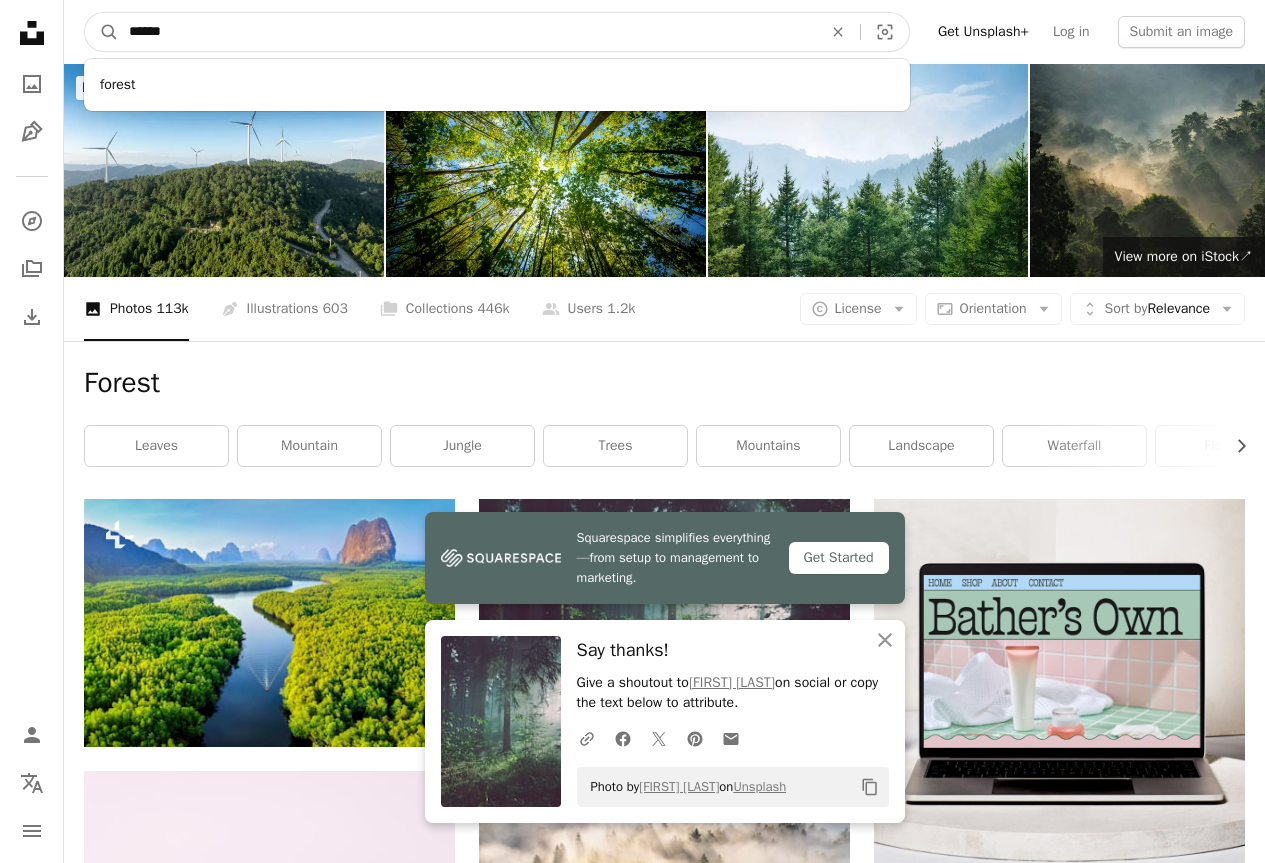 click on "******" at bounding box center [467, 32] 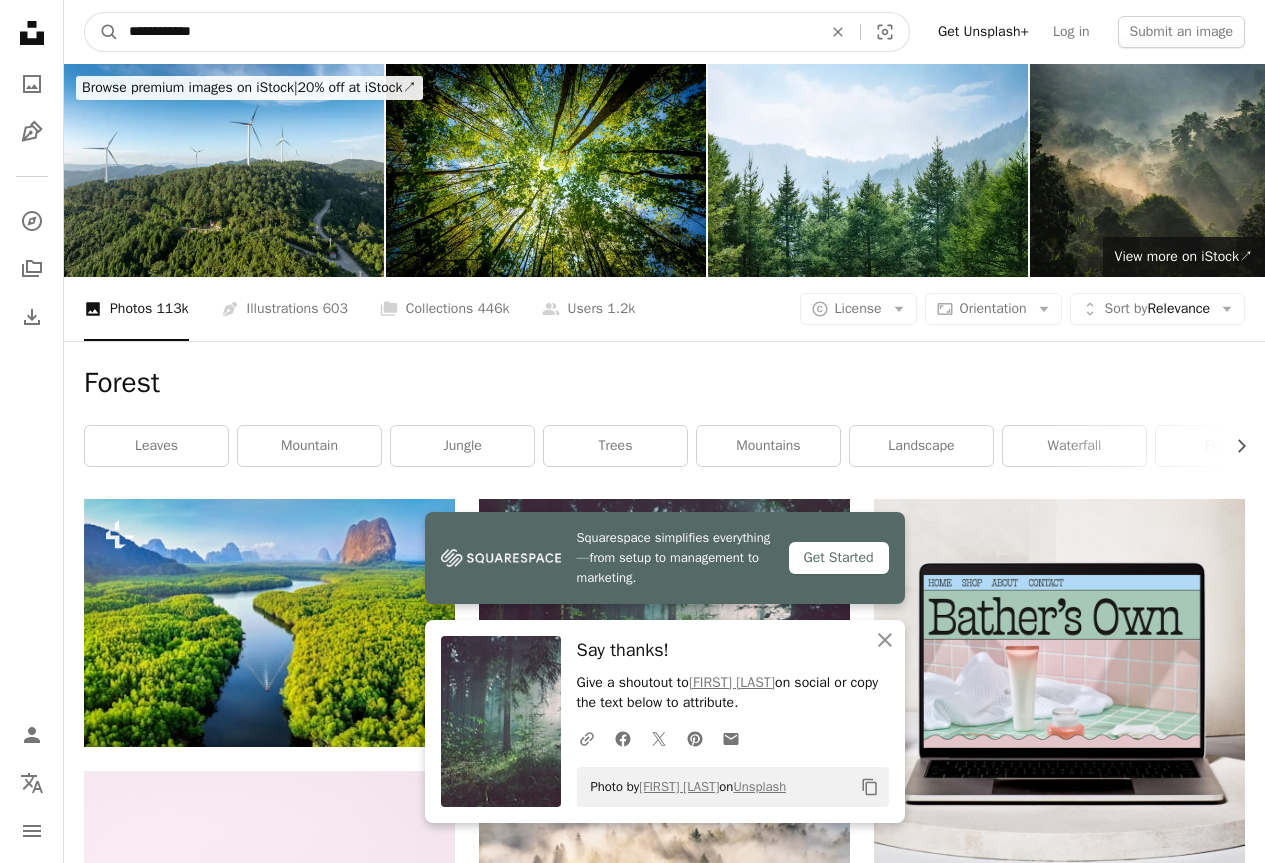 type on "**********" 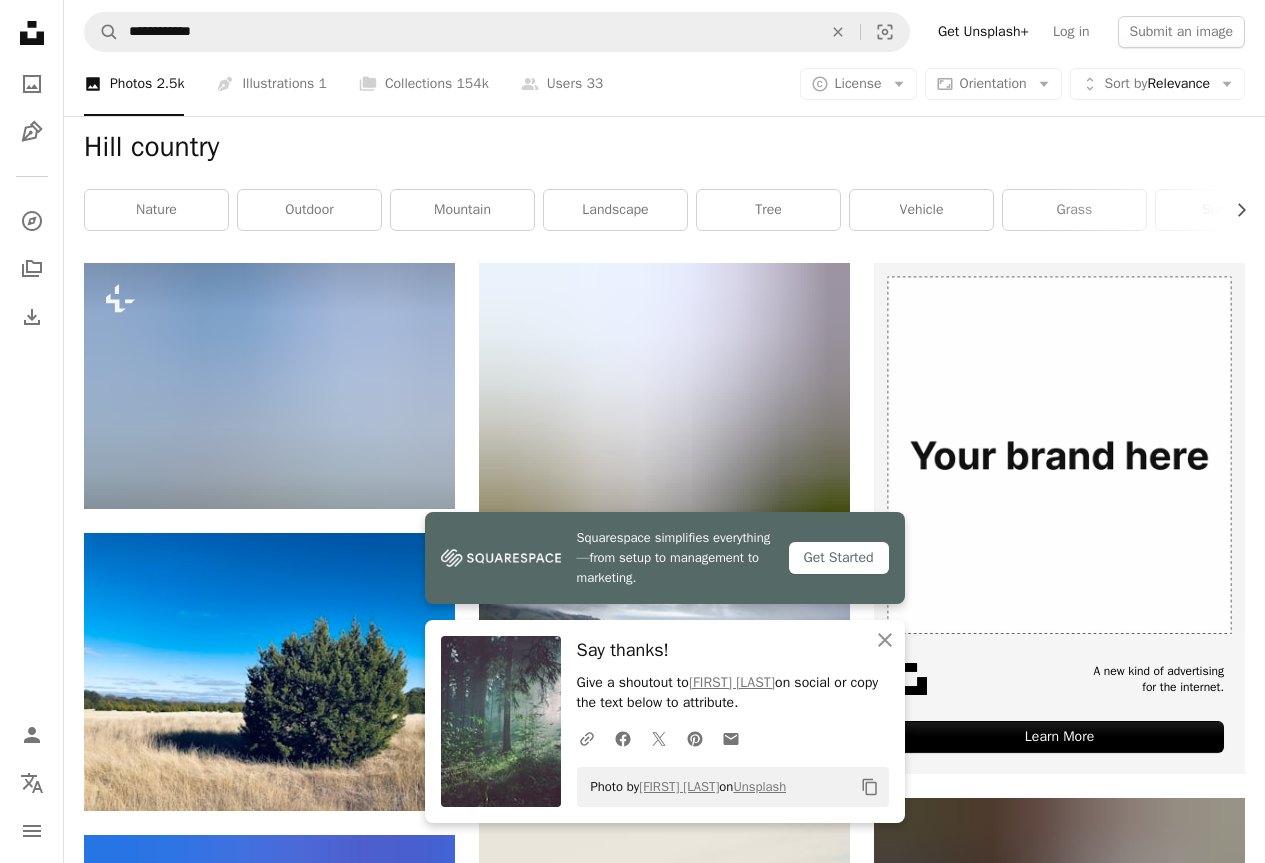 scroll, scrollTop: 300, scrollLeft: 0, axis: vertical 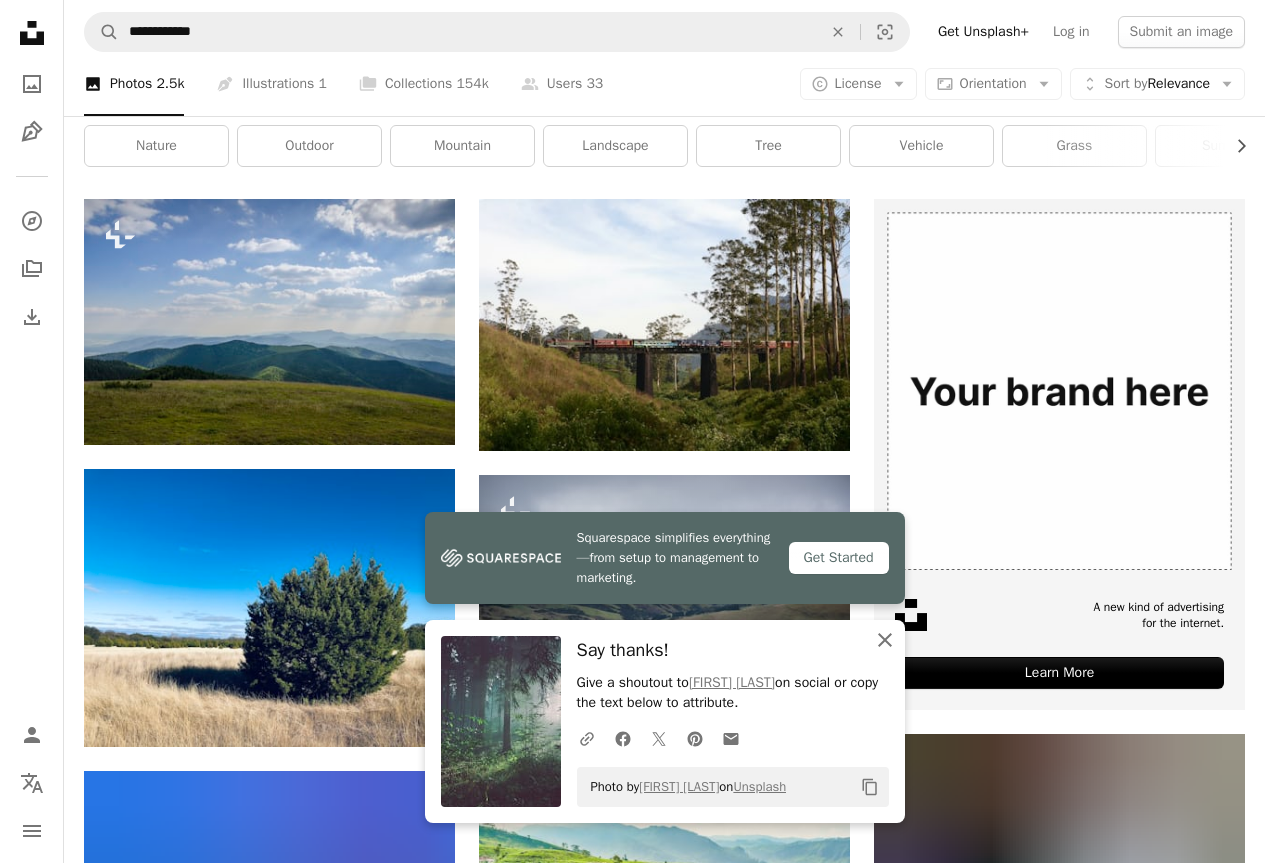 click on "An X shape Close" at bounding box center [885, 640] 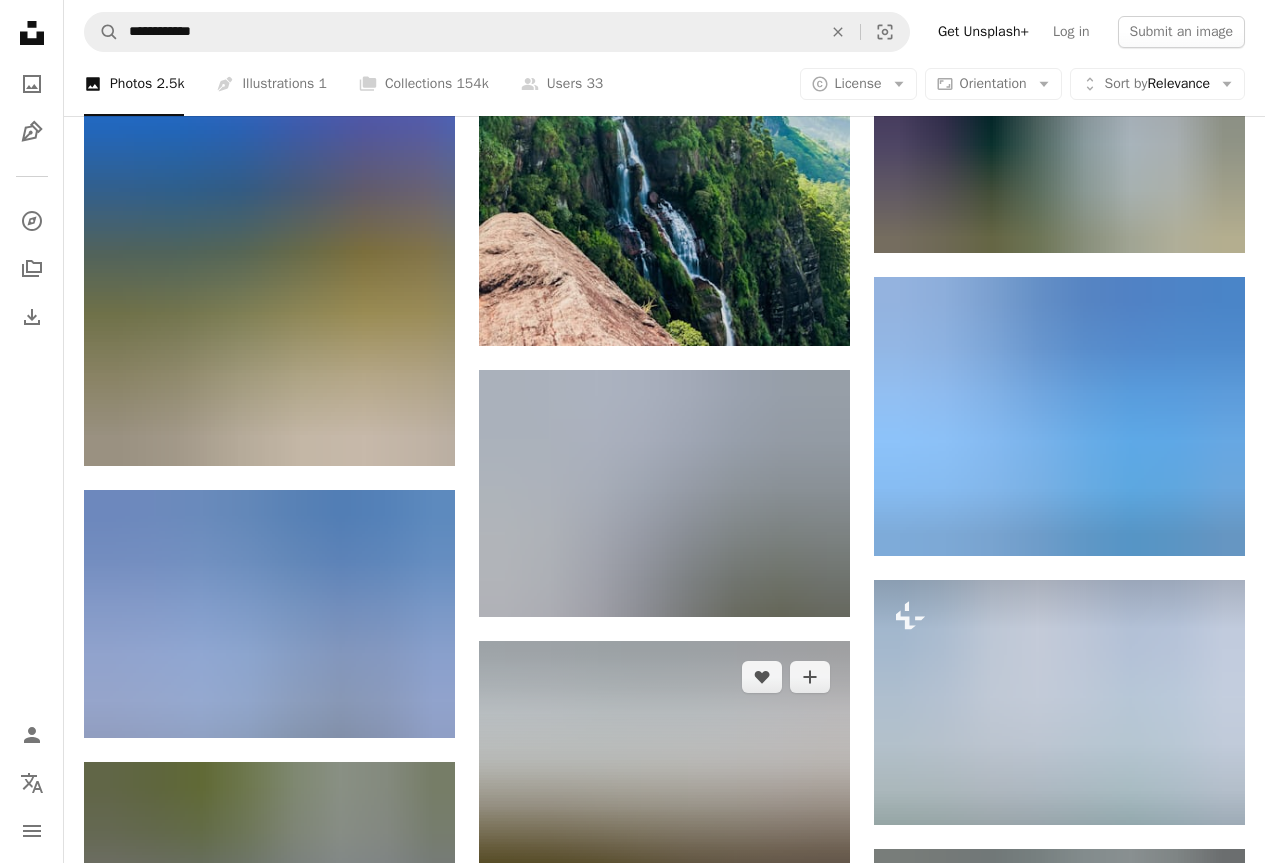 scroll, scrollTop: 1100, scrollLeft: 0, axis: vertical 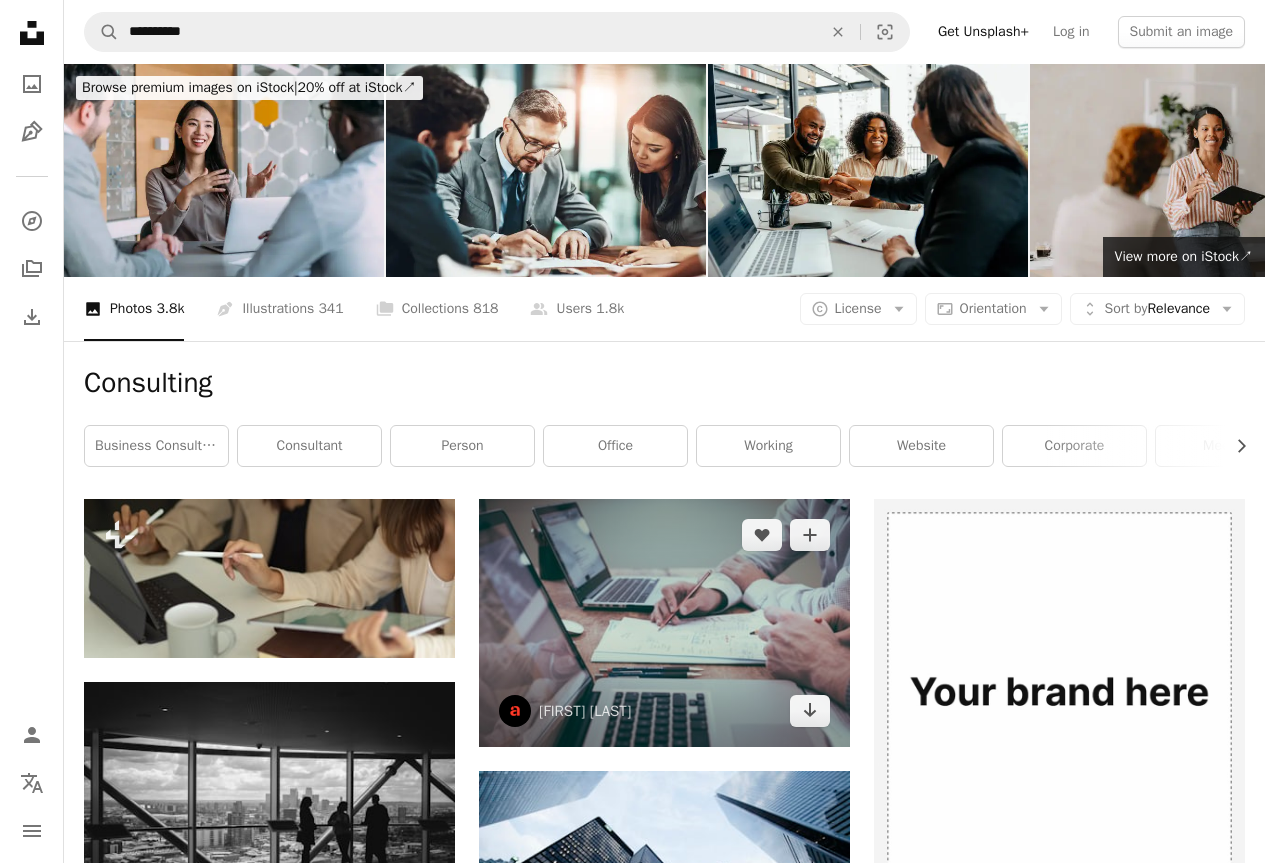 click at bounding box center (664, 623) 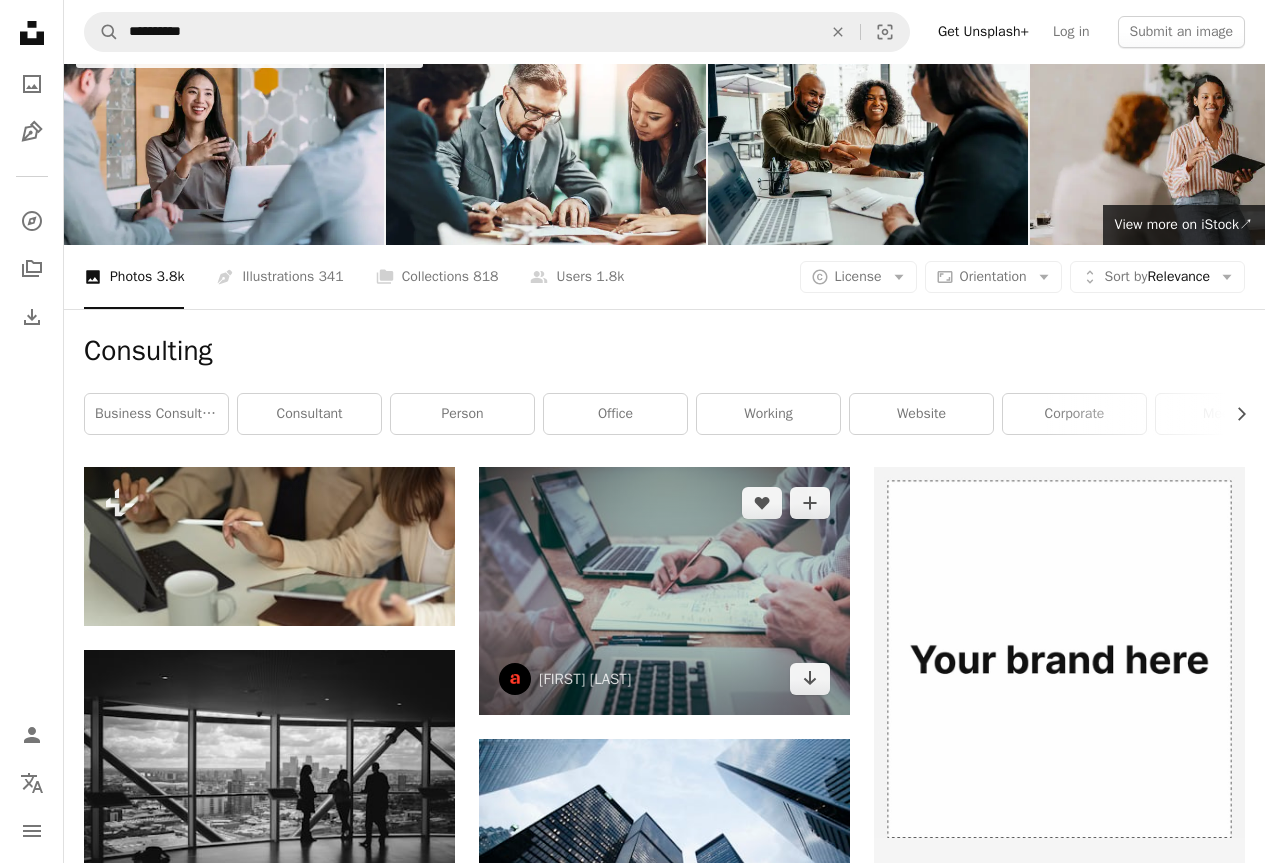 scroll, scrollTop: 0, scrollLeft: 0, axis: both 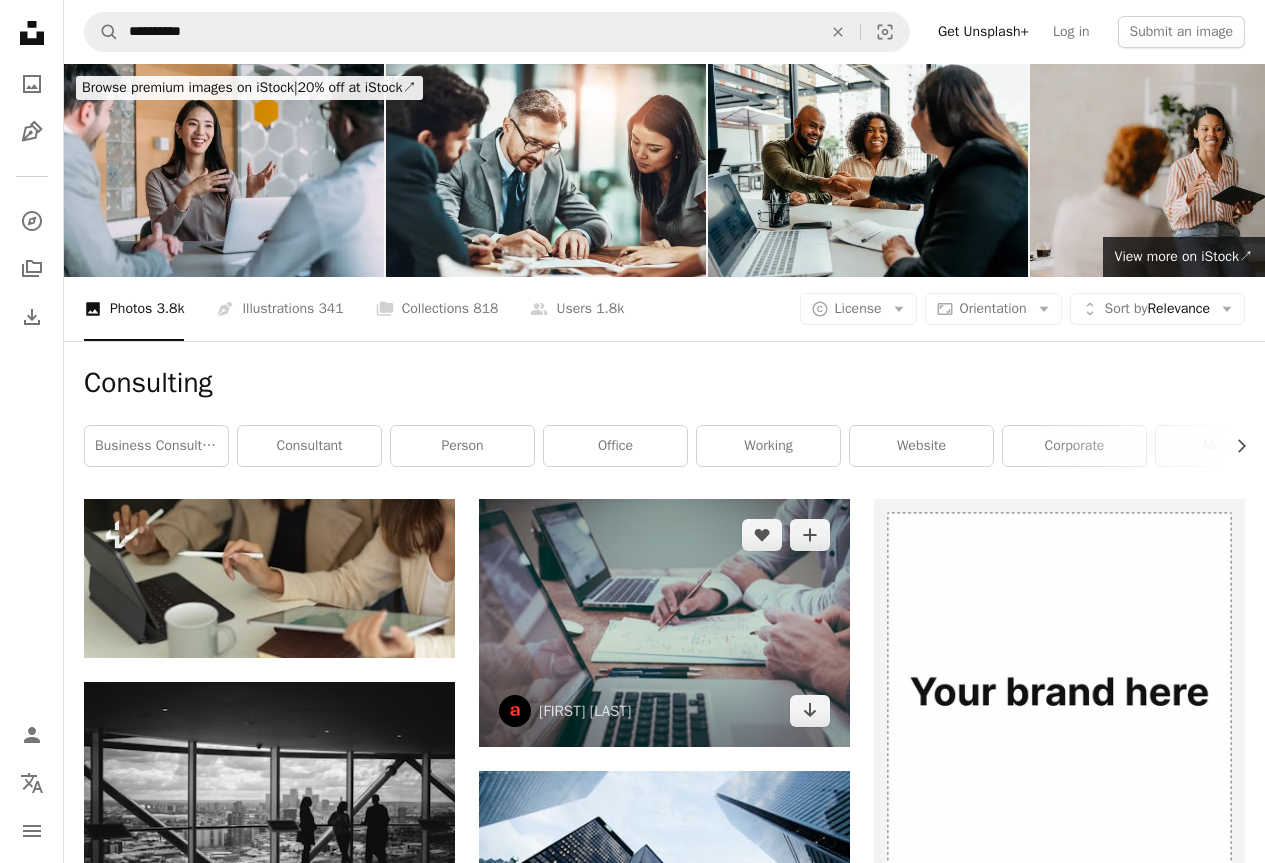 click at bounding box center (664, 623) 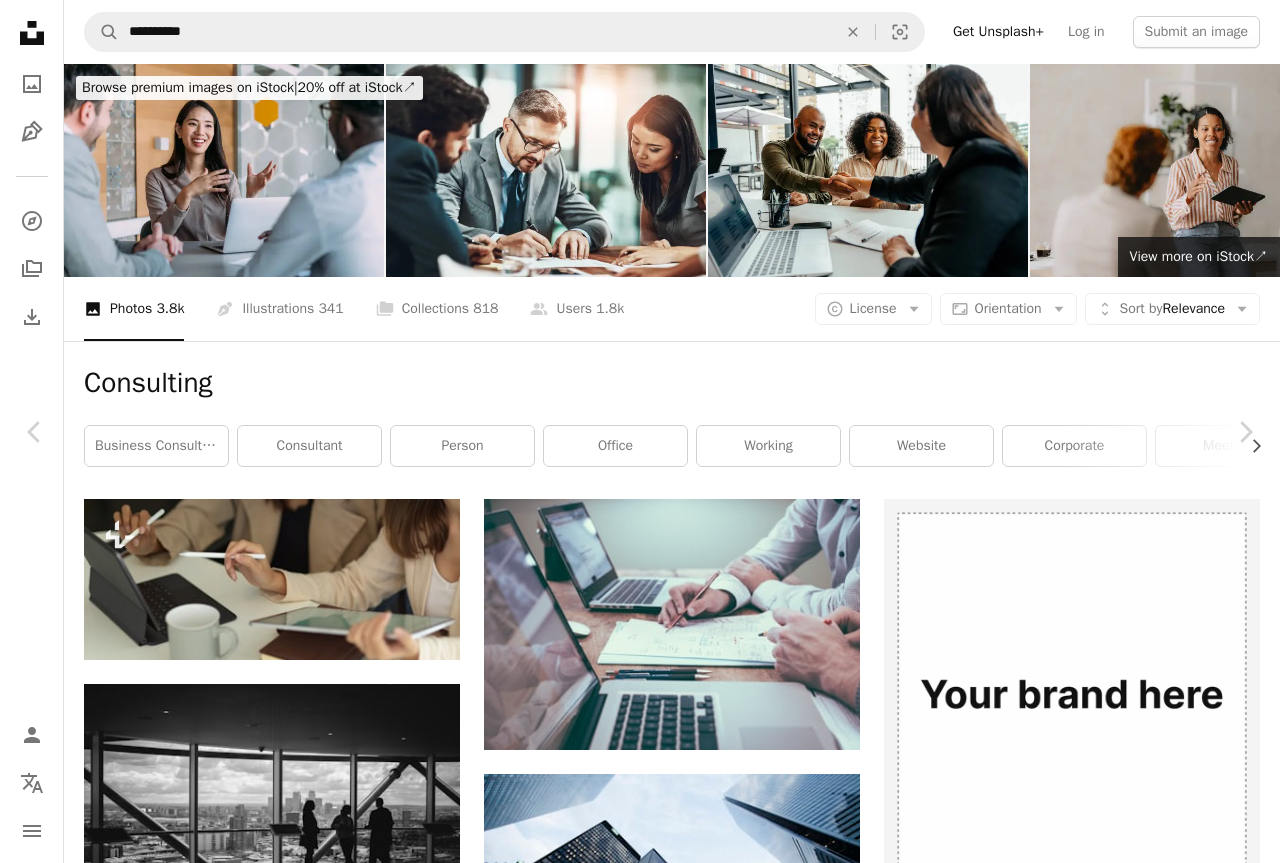 click on "Download free" at bounding box center (1085, 3888) 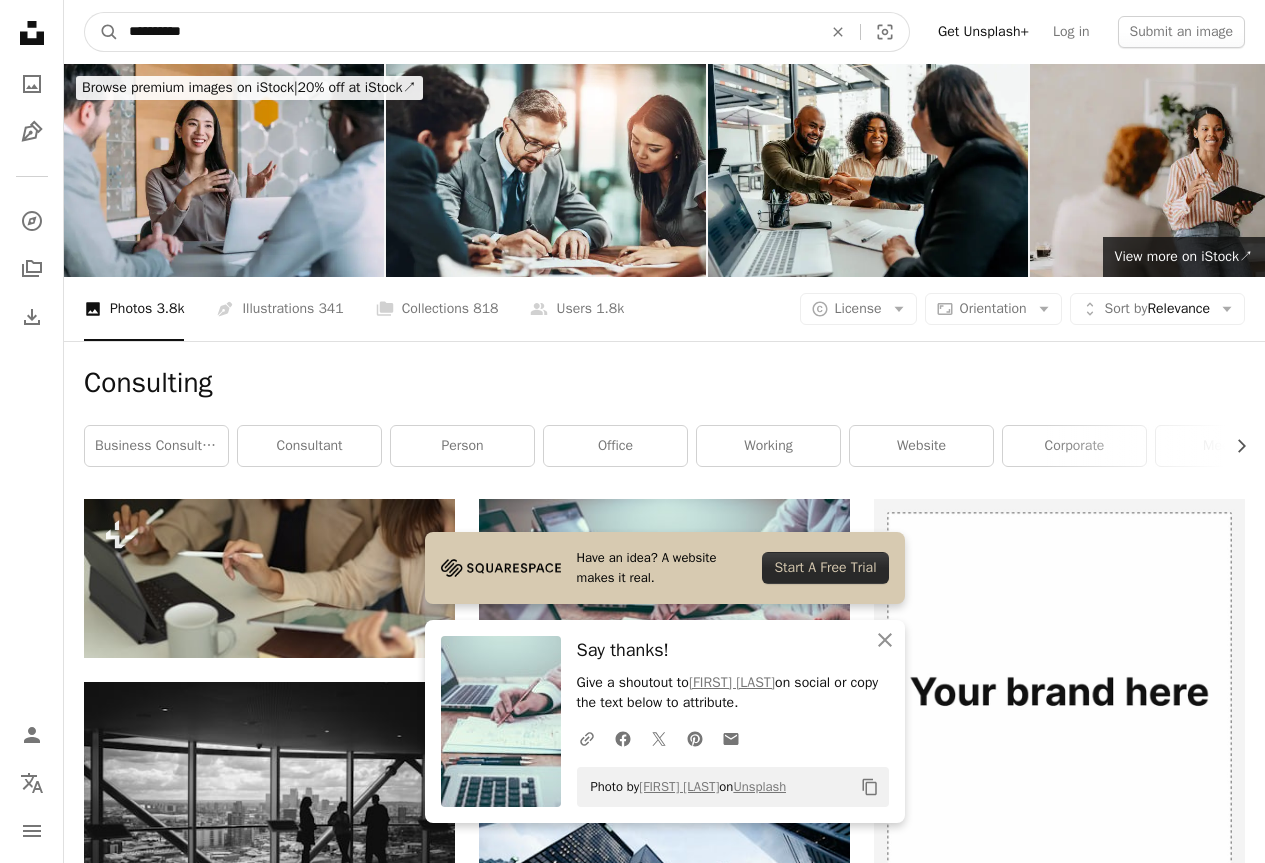 click on "**********" at bounding box center (467, 32) 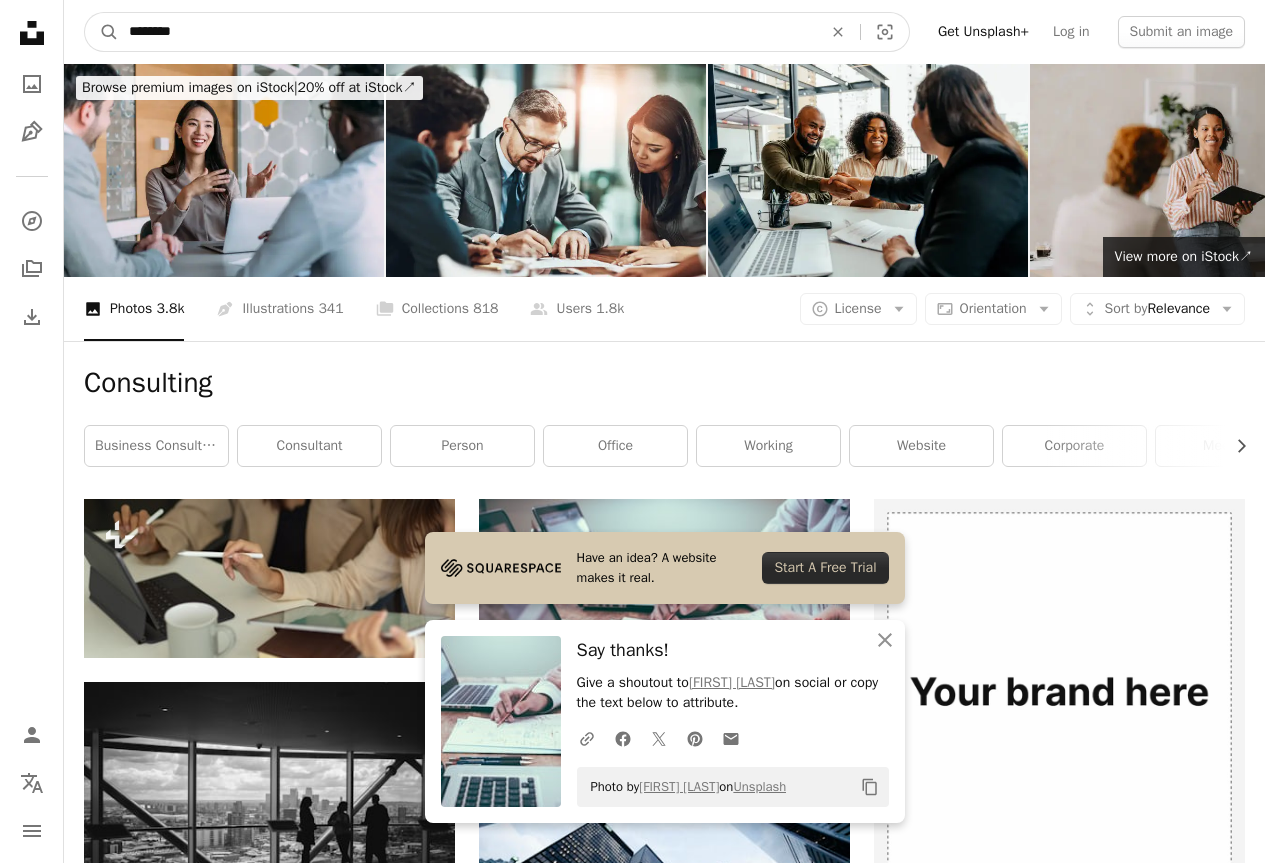 type on "********" 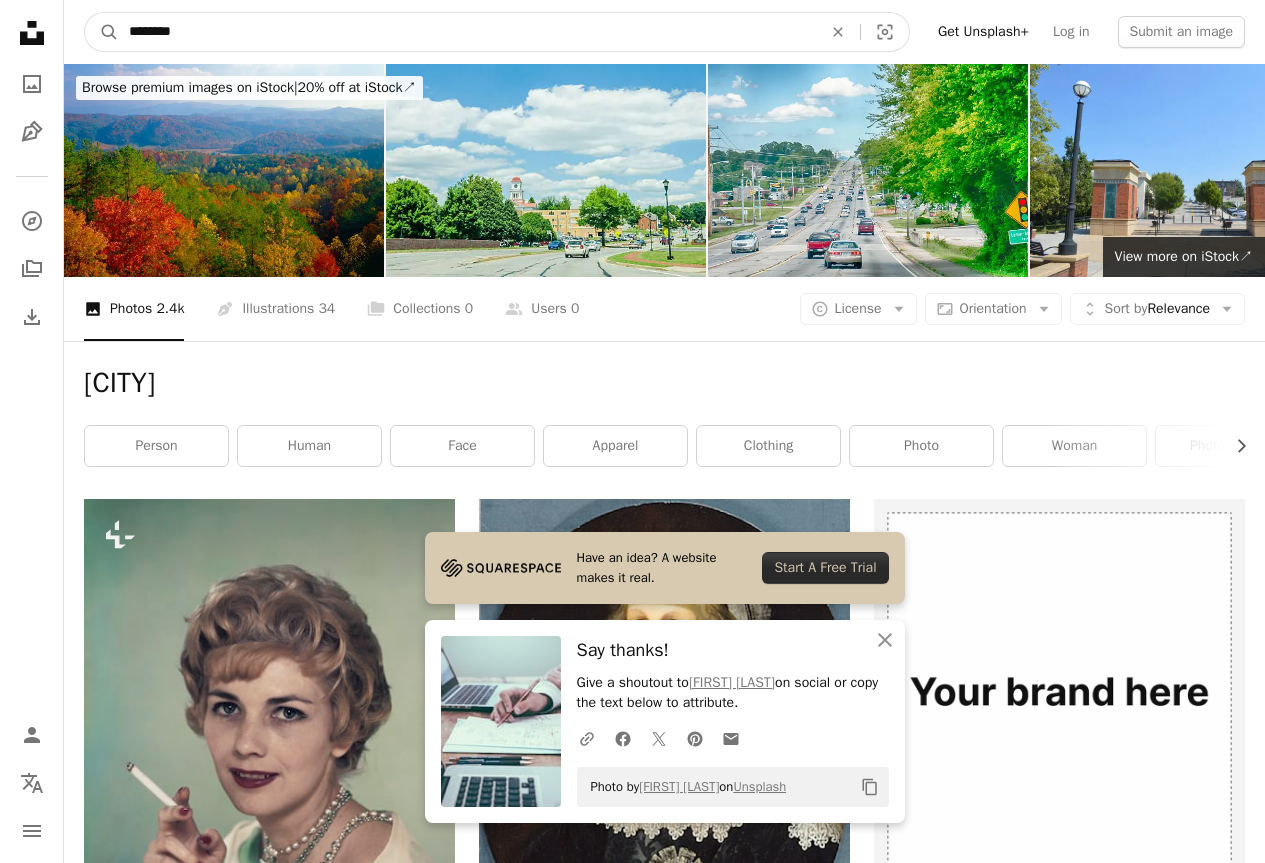 click on "********" at bounding box center (467, 32) 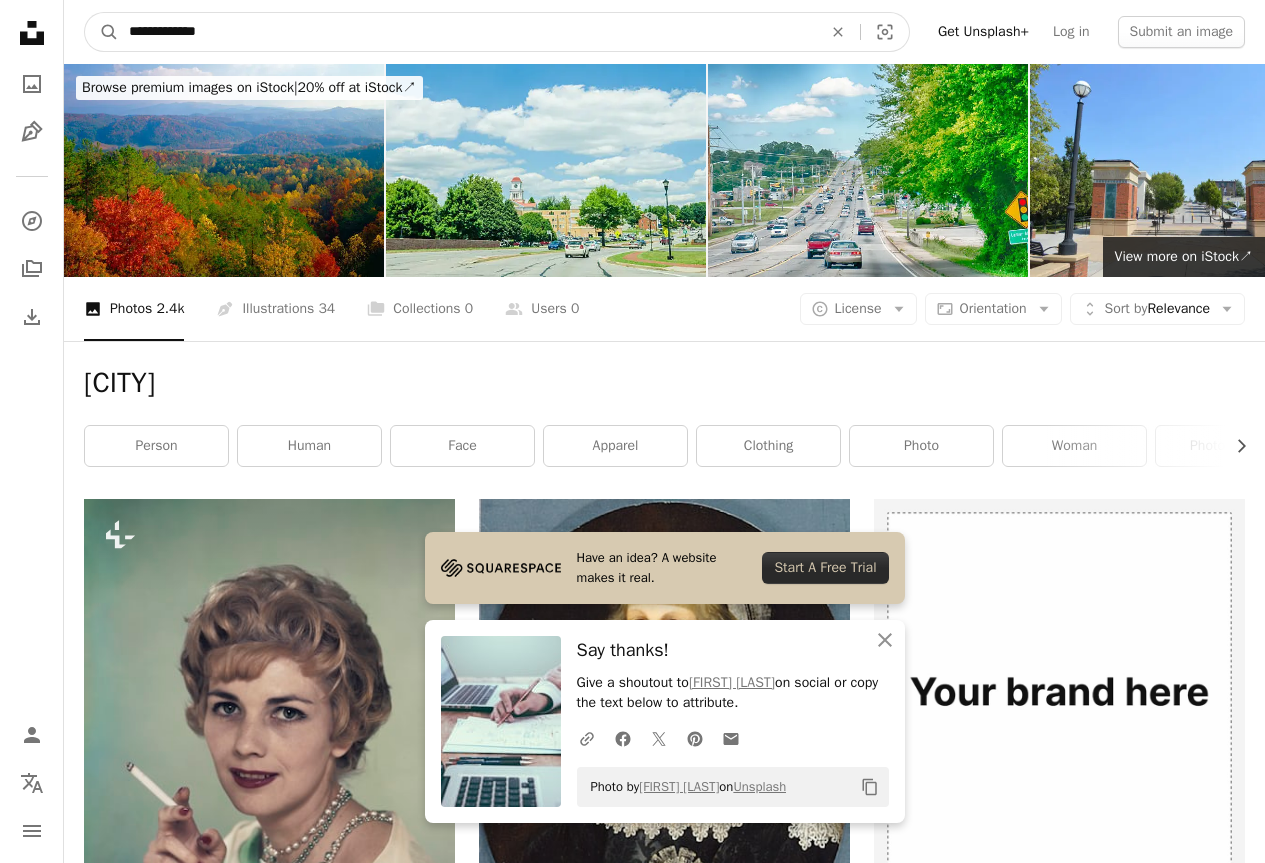 type on "**********" 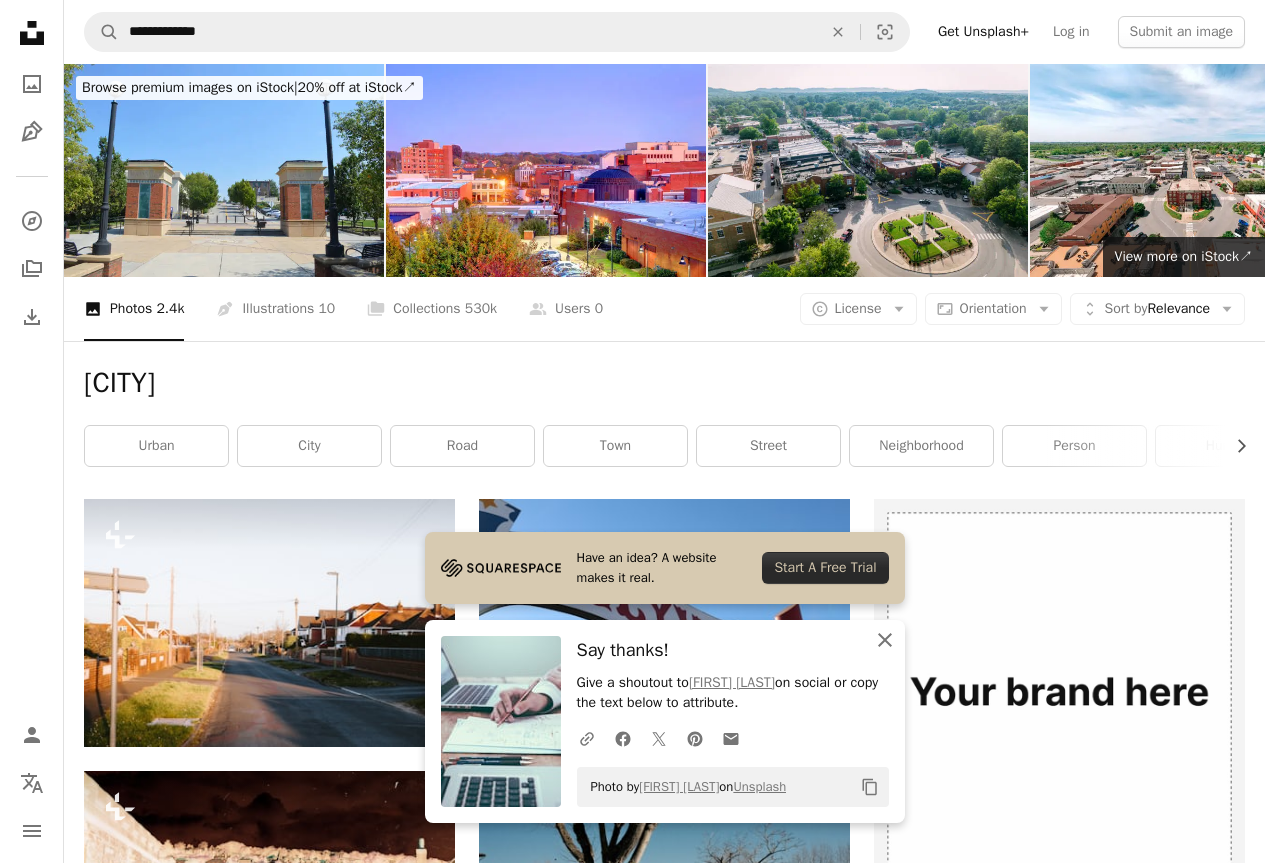 click on "An X shape" at bounding box center (885, 640) 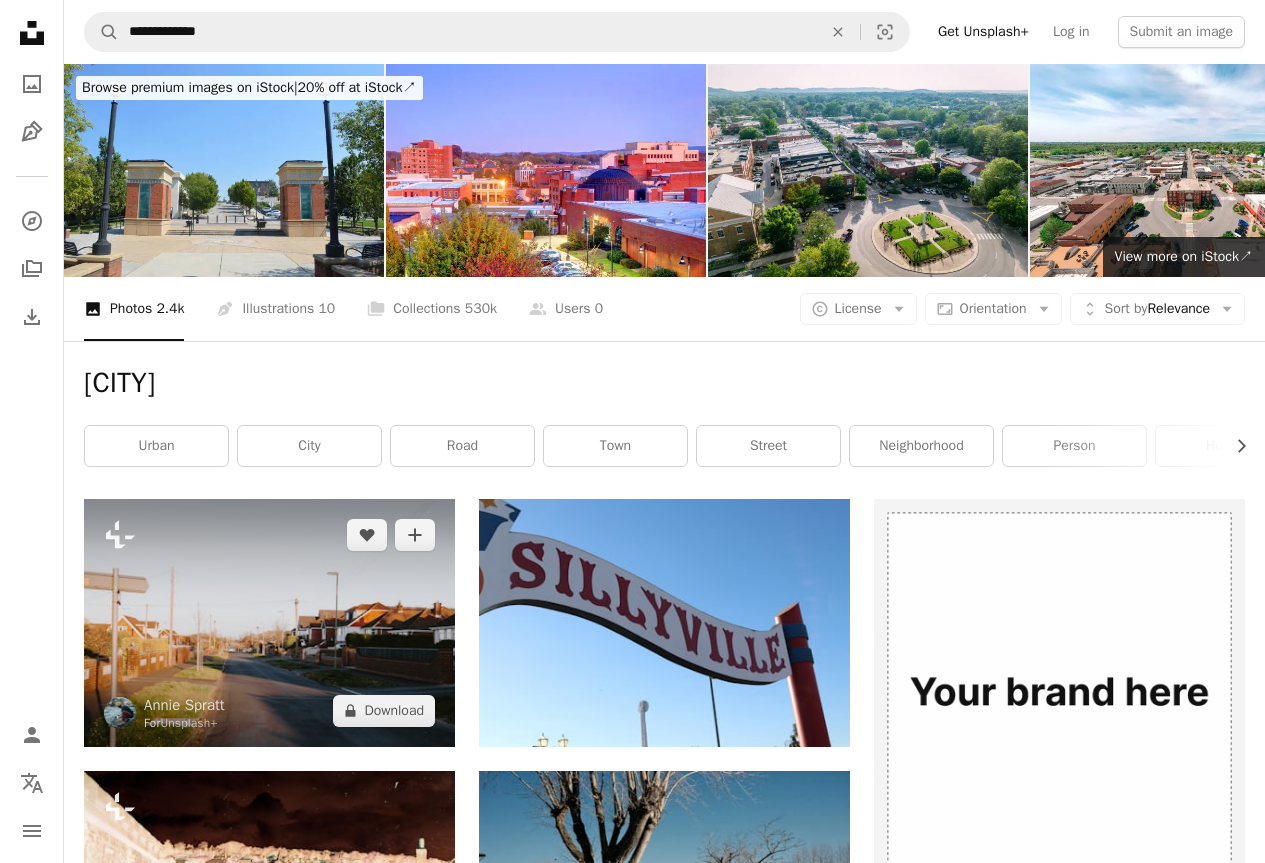 click at bounding box center (269, 623) 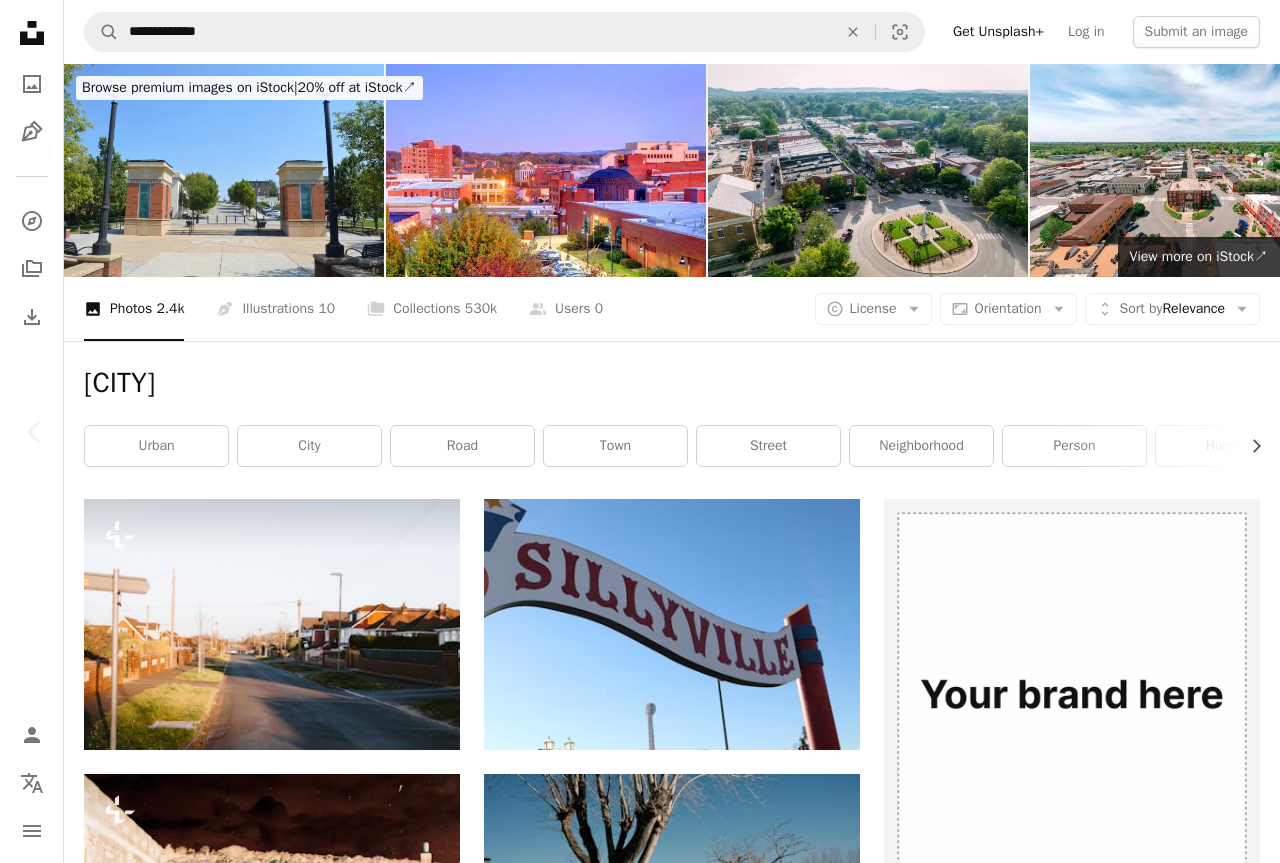 click on "Chevron right" at bounding box center [1245, 432] 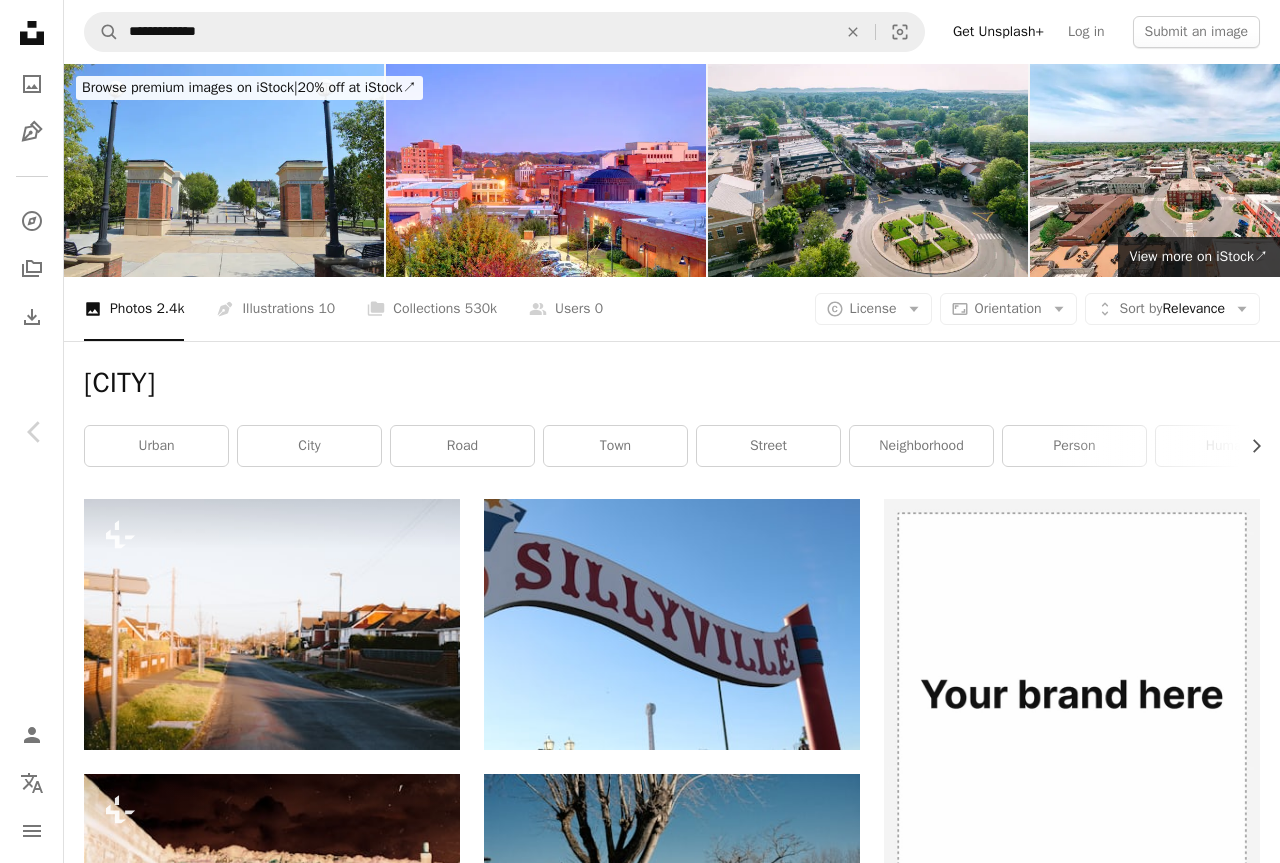 click on "Chevron right" at bounding box center [1245, 432] 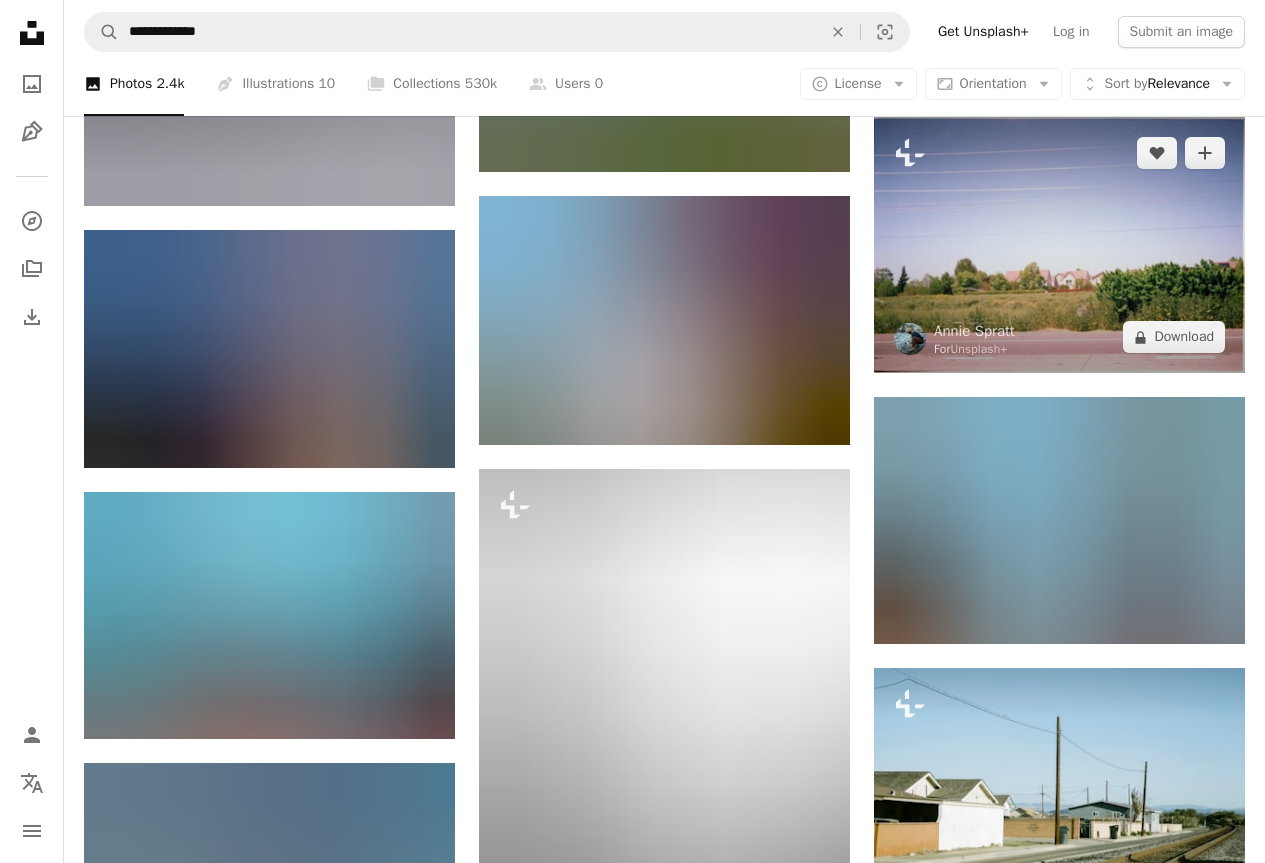 scroll, scrollTop: 1700, scrollLeft: 0, axis: vertical 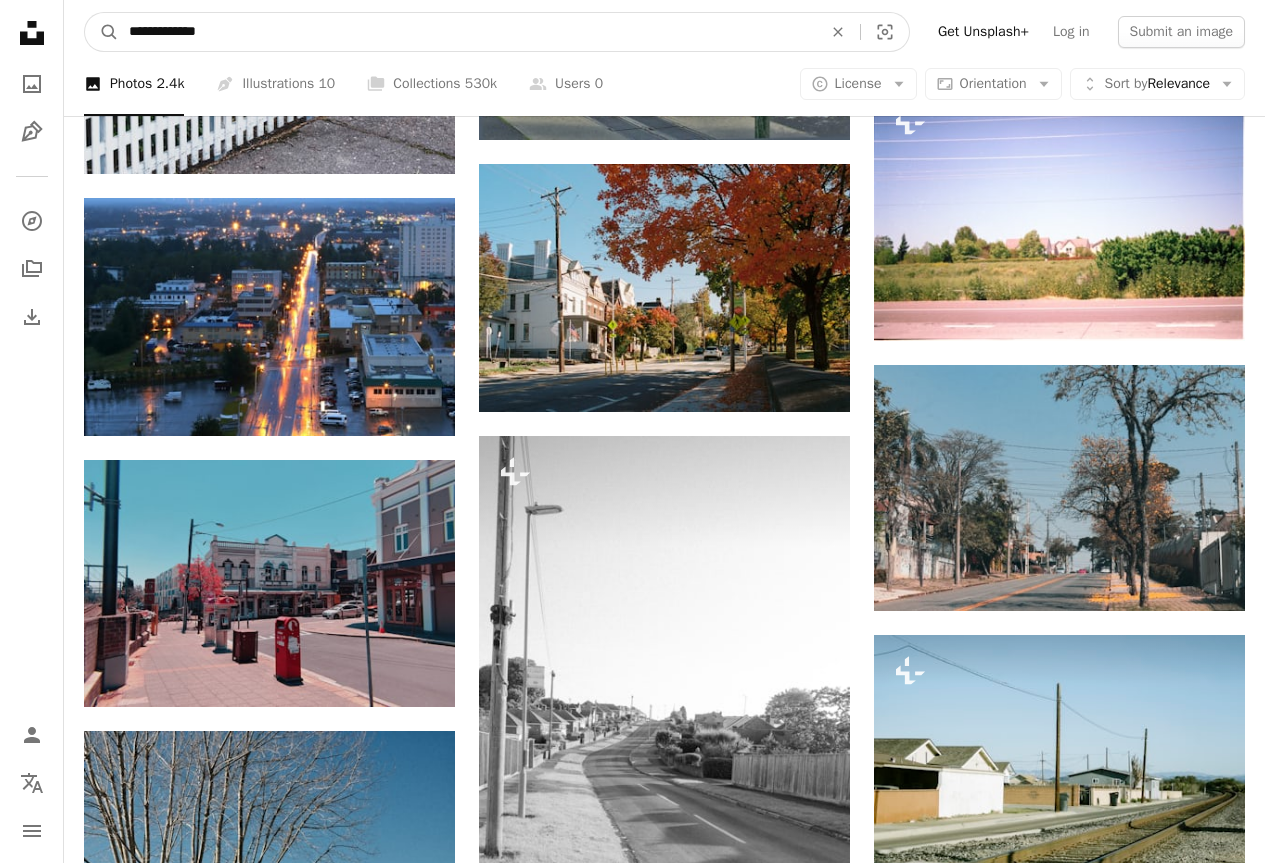 click on "**********" at bounding box center [467, 32] 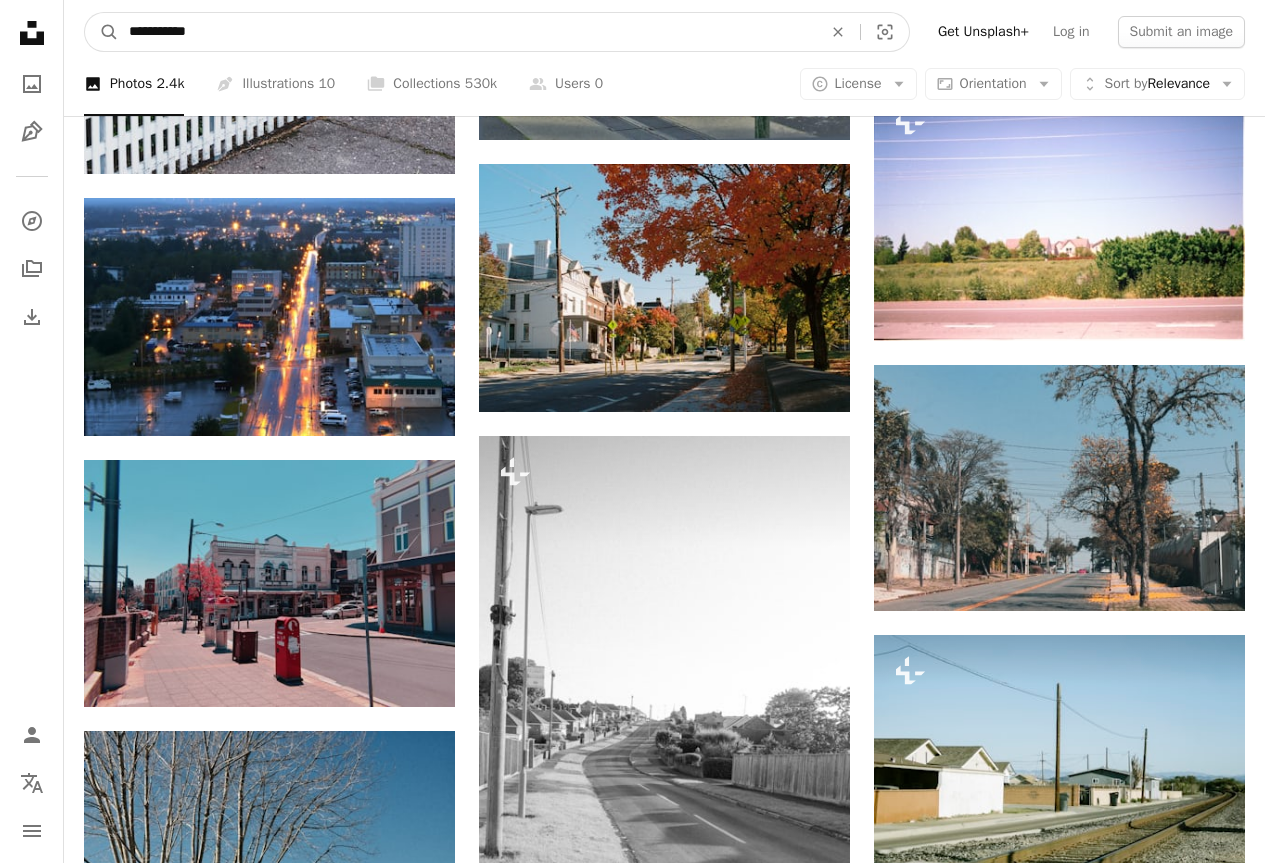 type on "**********" 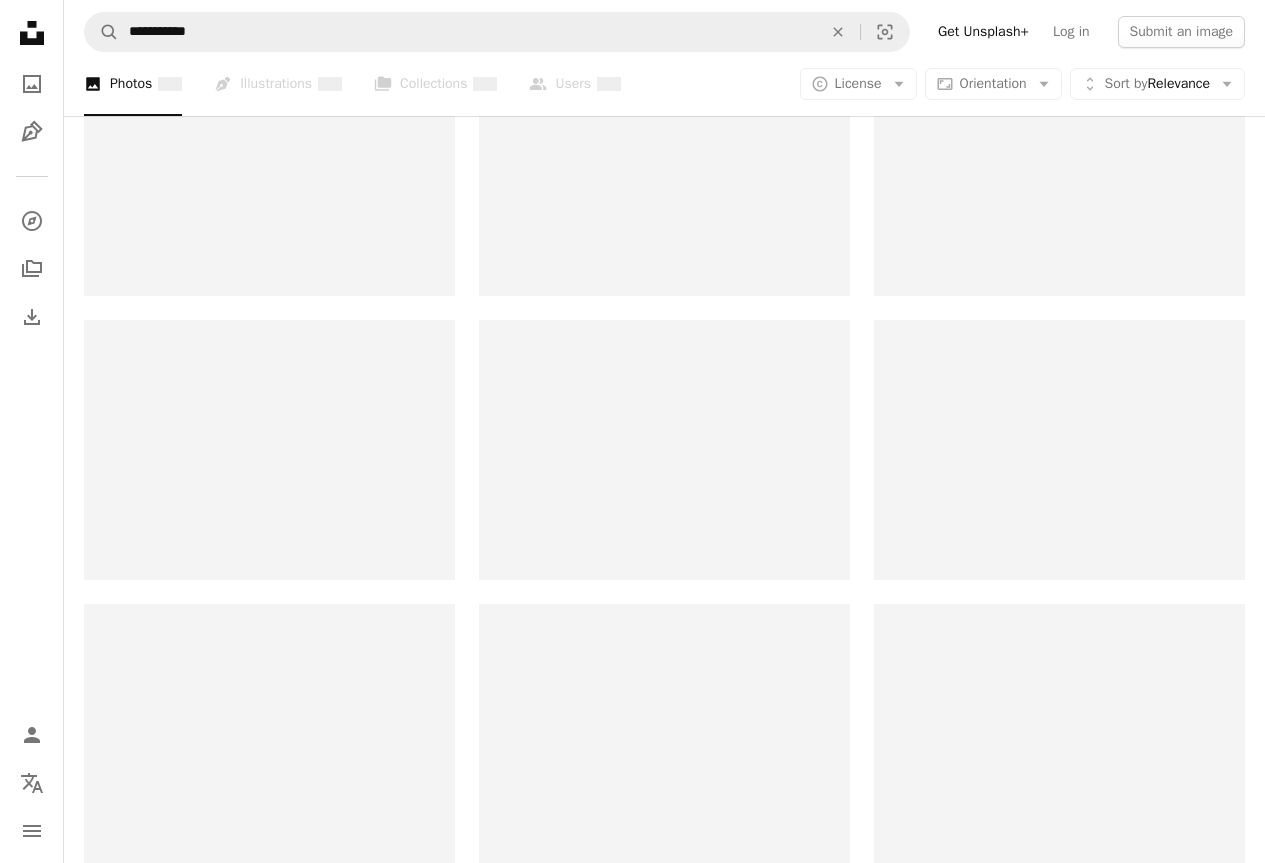 scroll, scrollTop: 0, scrollLeft: 0, axis: both 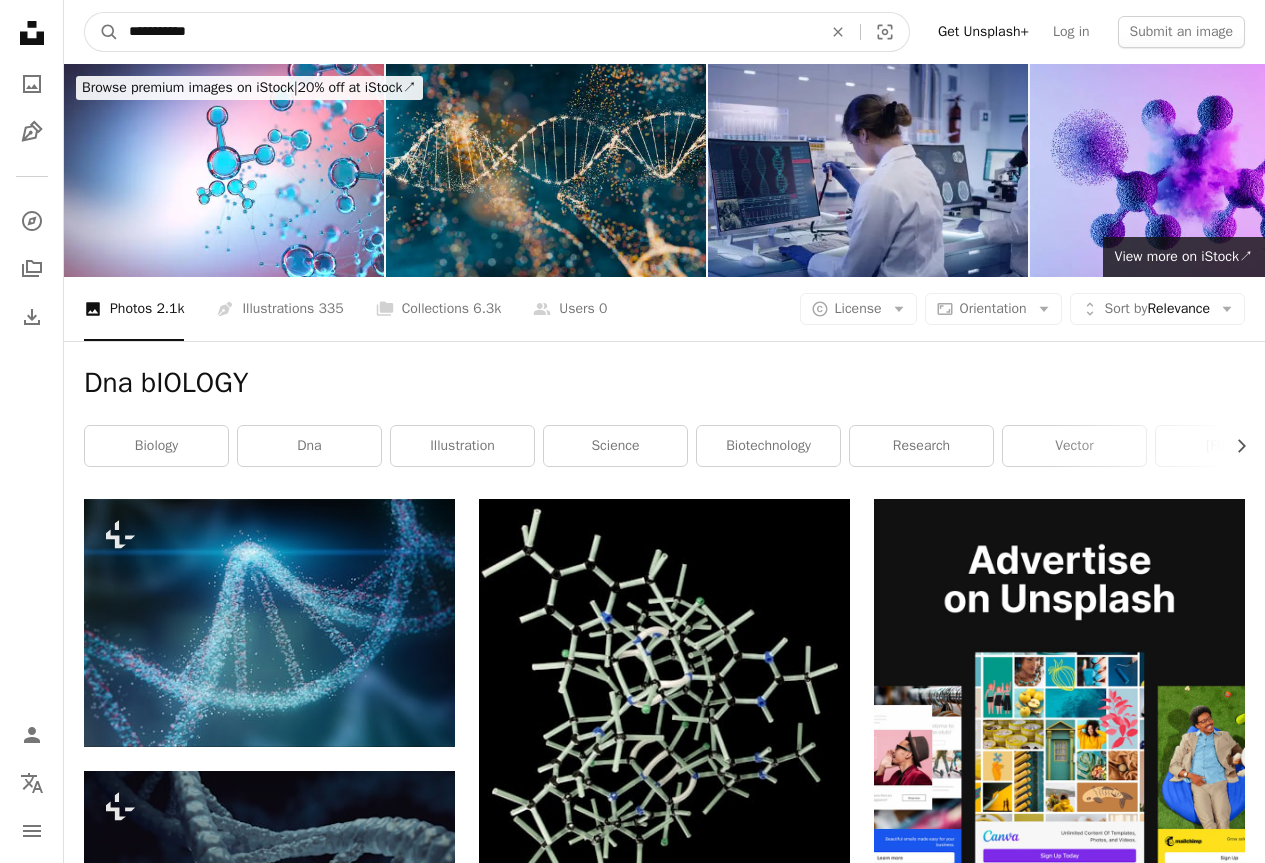 click on "**********" at bounding box center (467, 32) 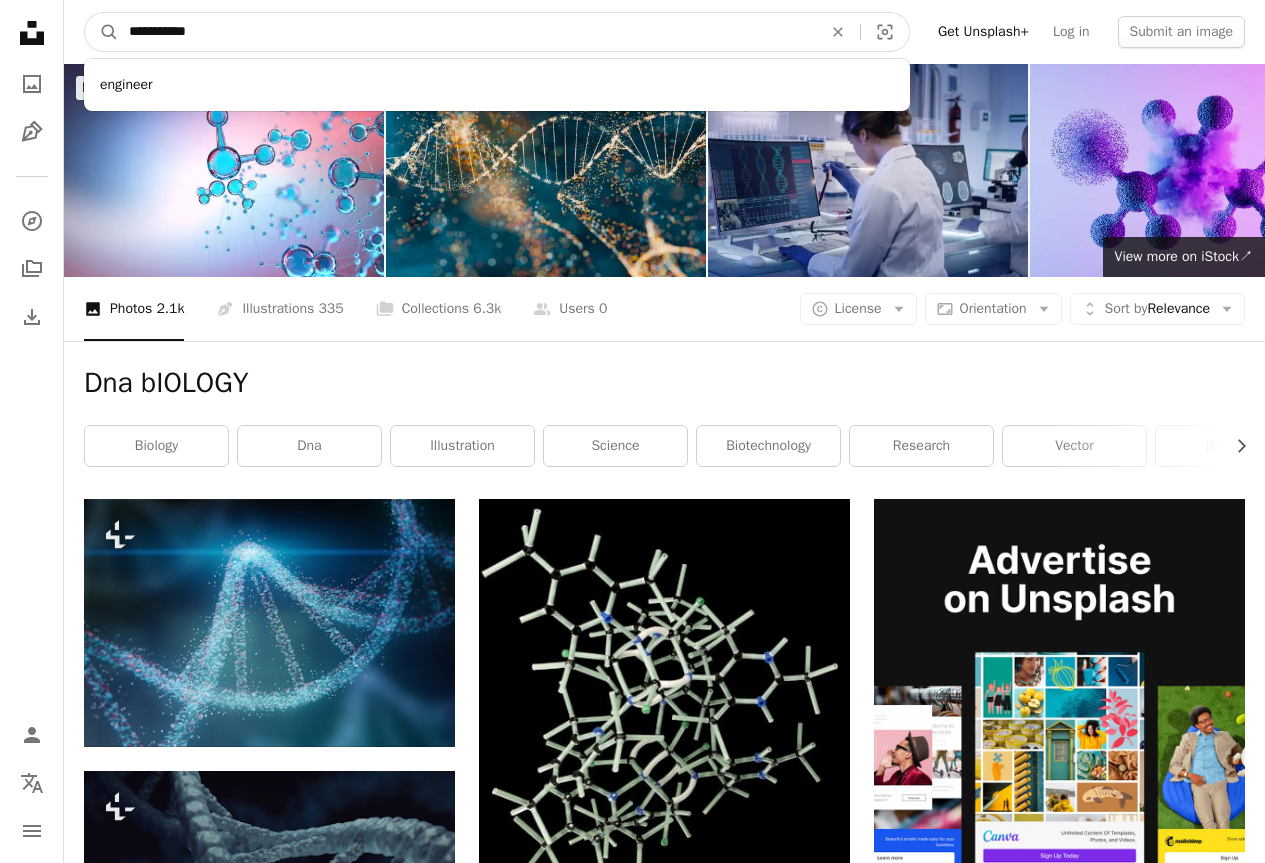 type on "**********" 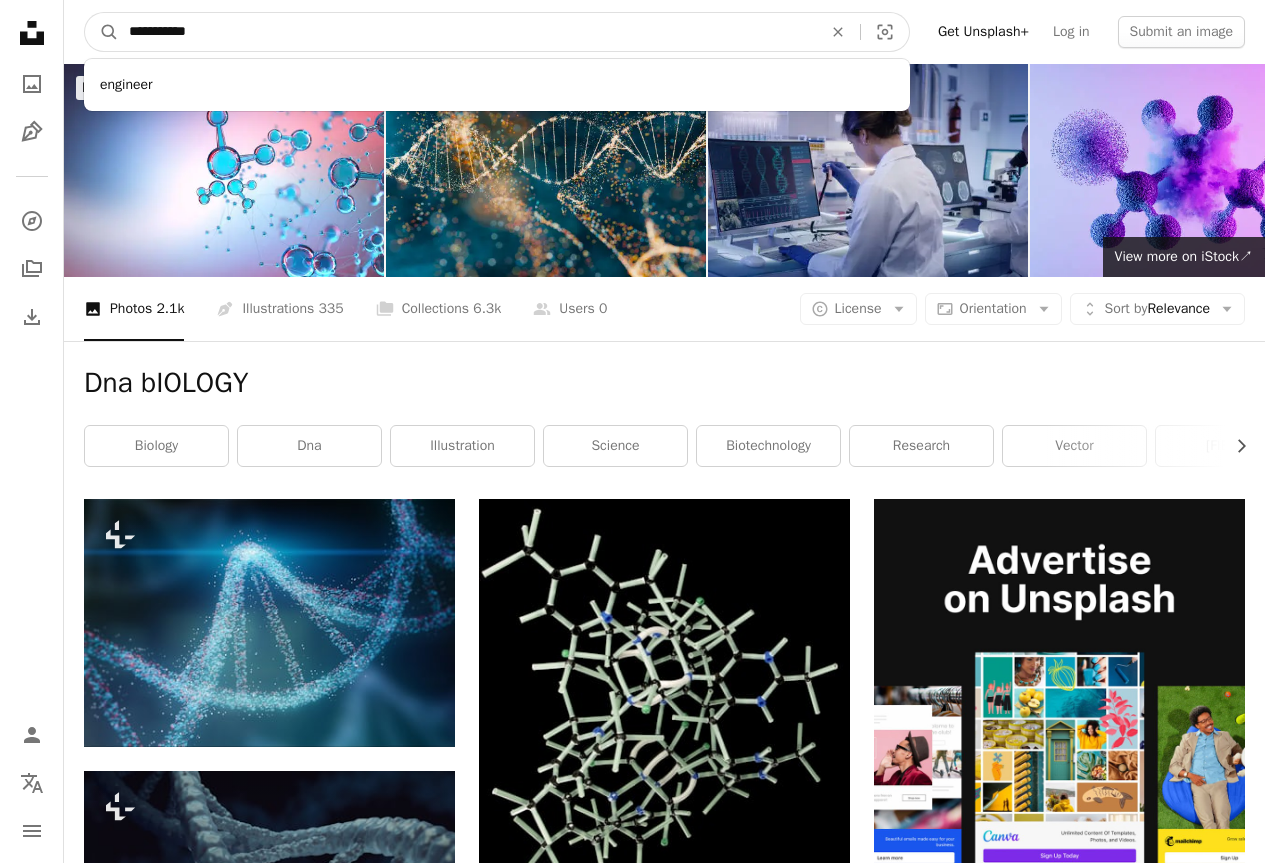 click on "A magnifying glass" at bounding box center [102, 32] 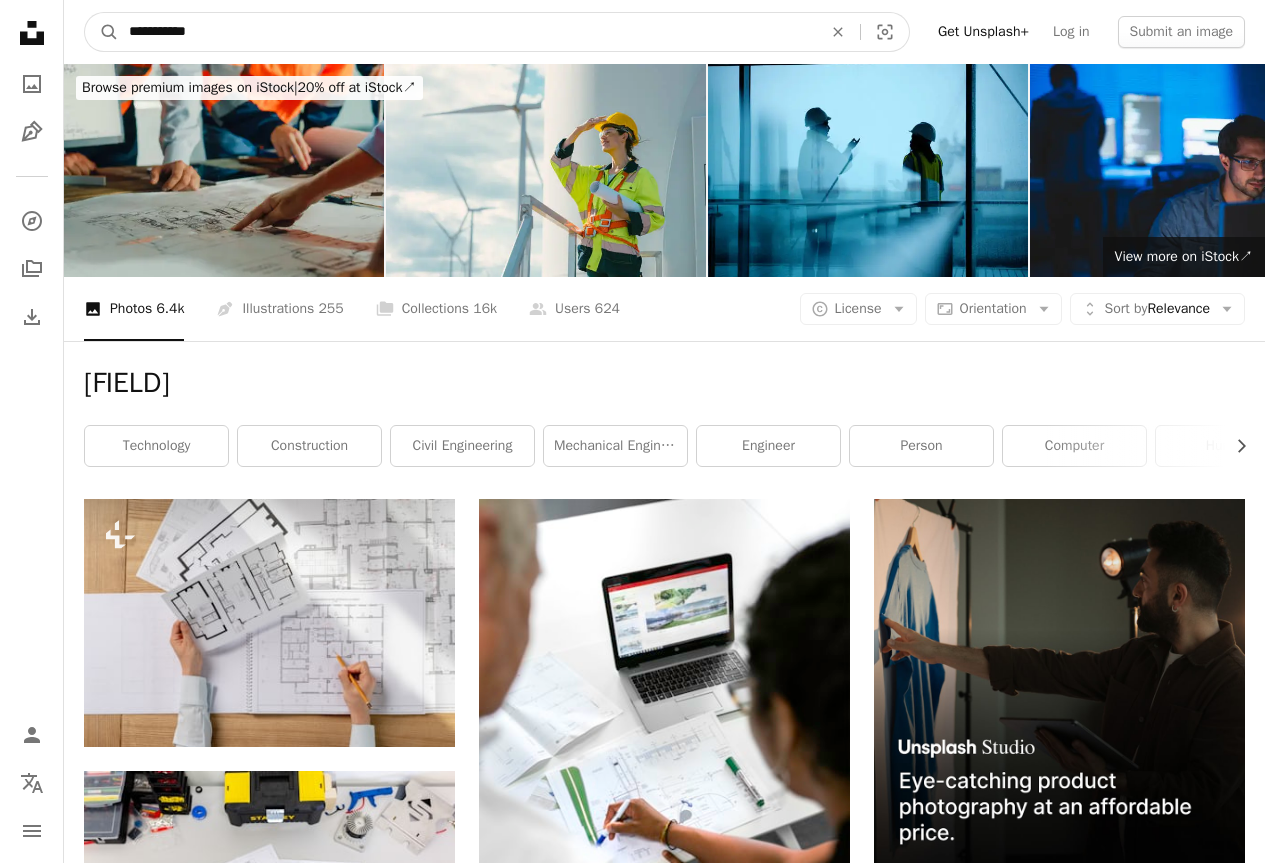 click on "**********" at bounding box center (467, 32) 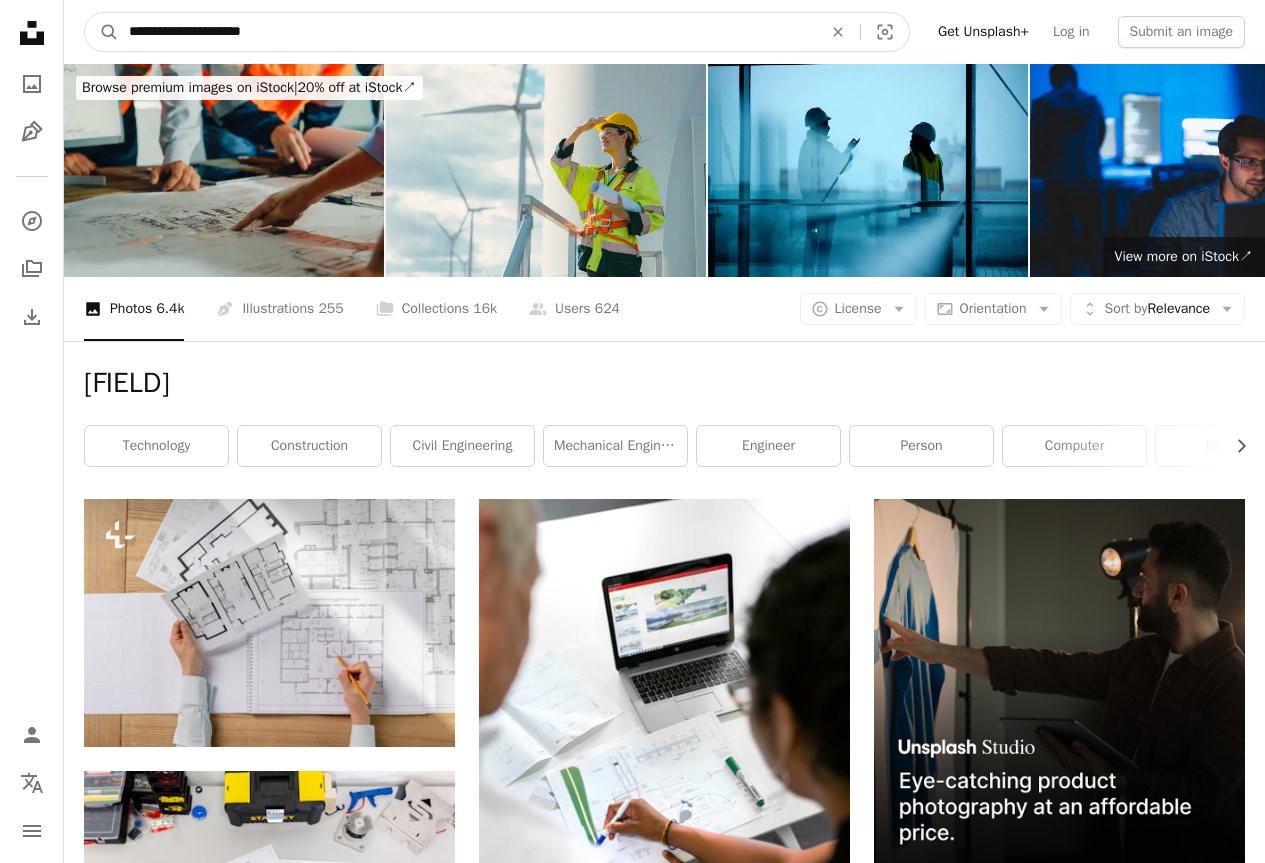 type on "**********" 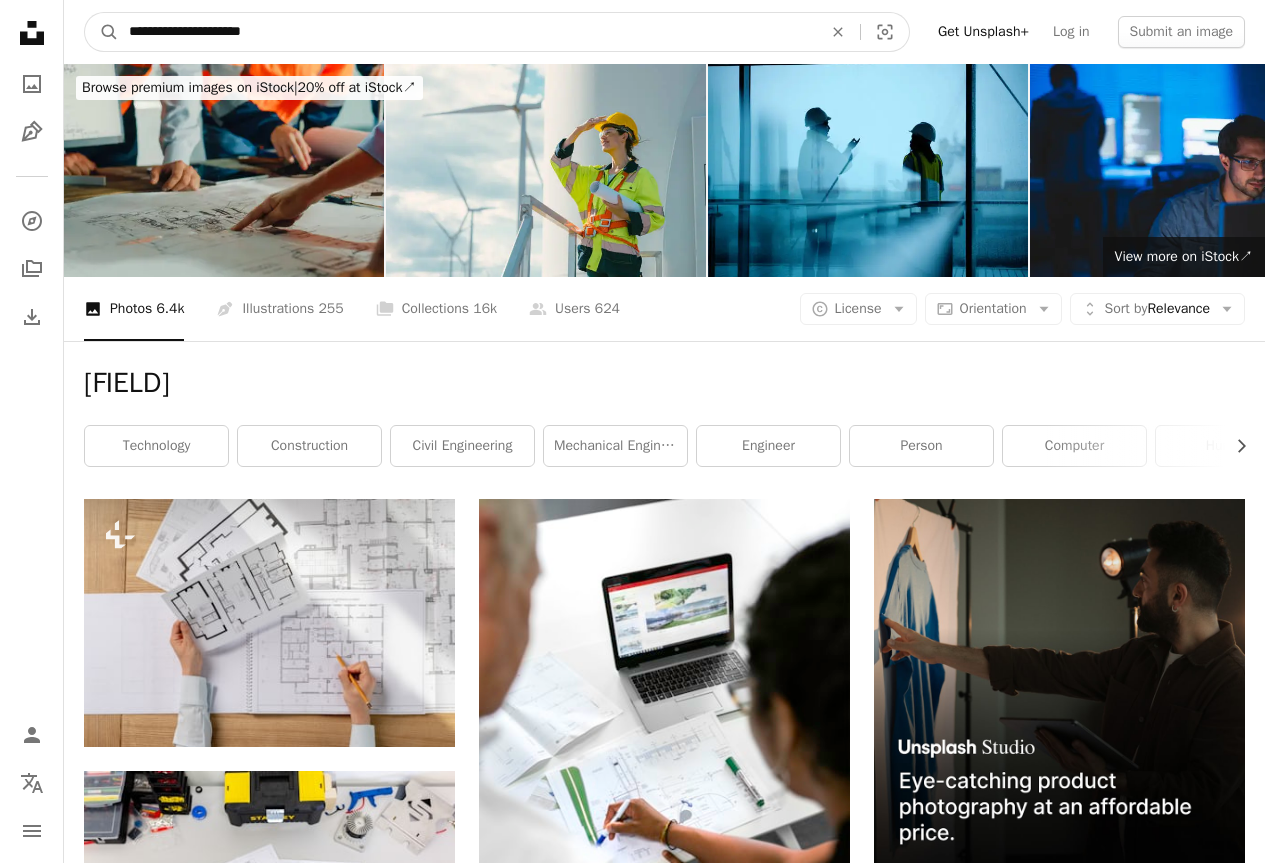 click on "A magnifying glass" at bounding box center [102, 32] 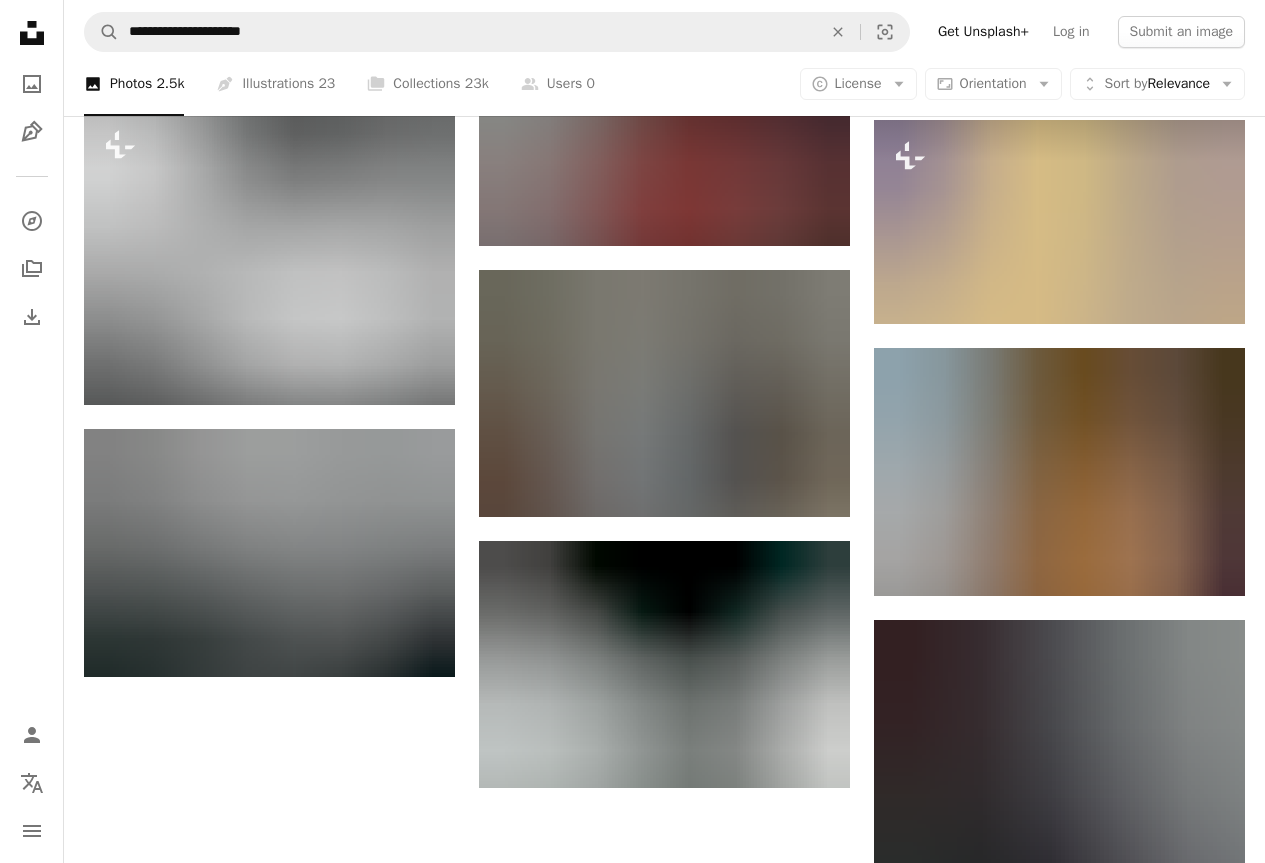 scroll, scrollTop: 2000, scrollLeft: 0, axis: vertical 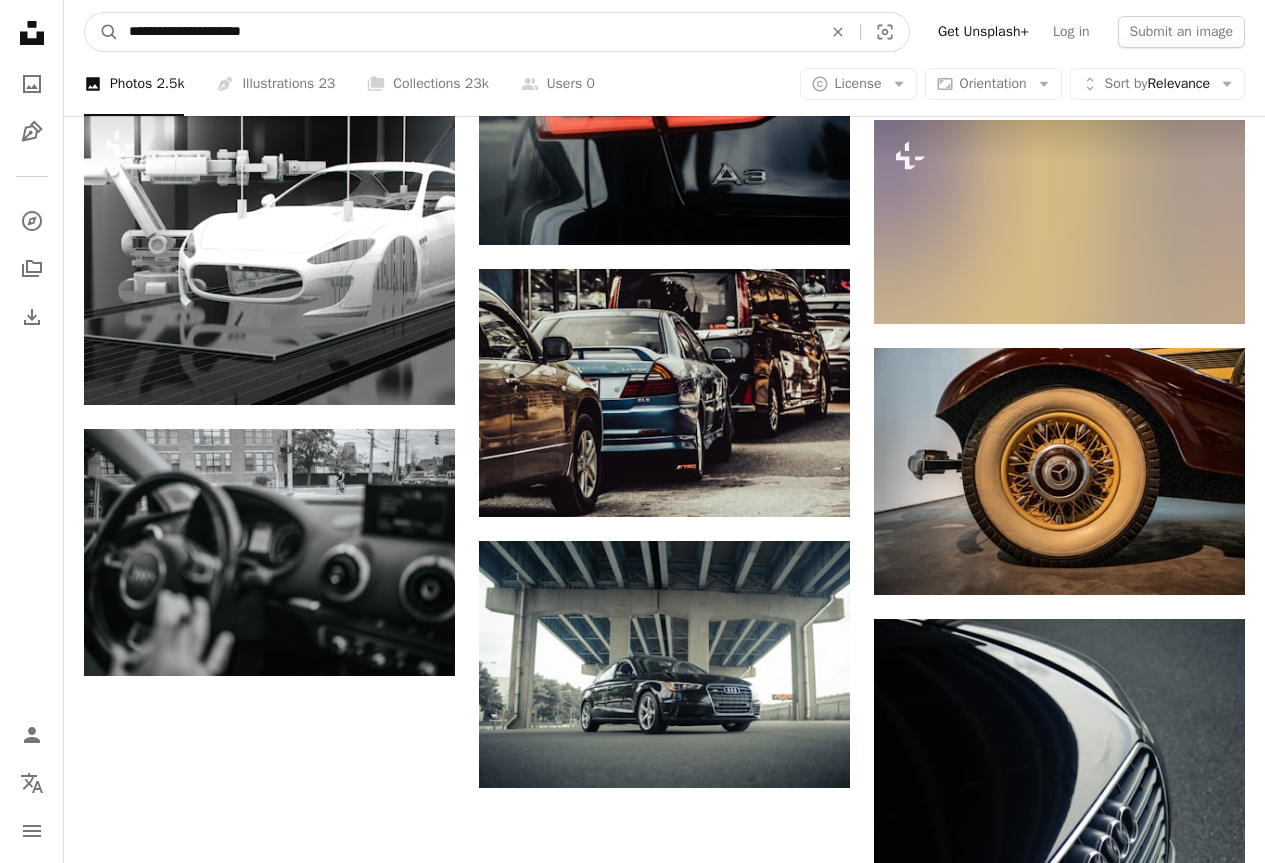 click on "**********" at bounding box center (467, 32) 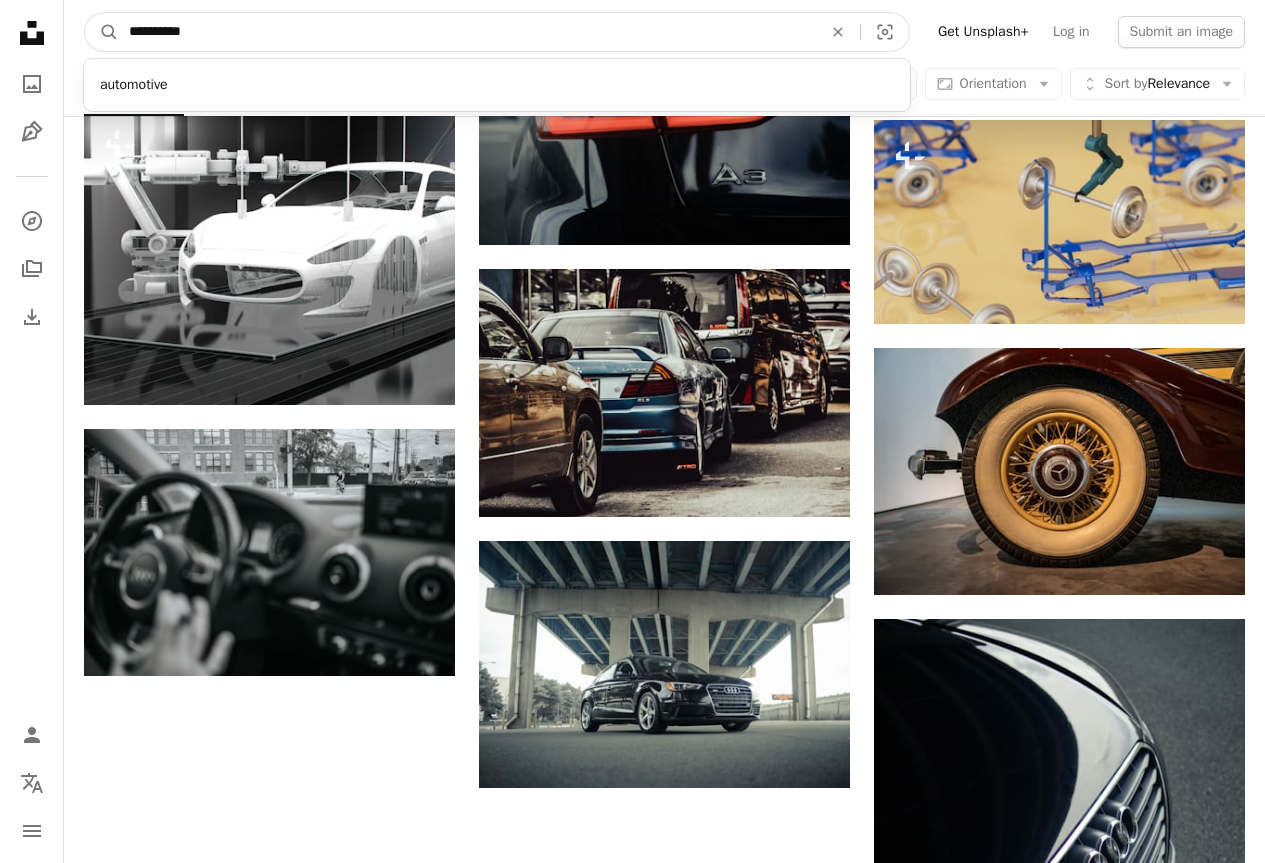 click on "**********" at bounding box center (467, 32) 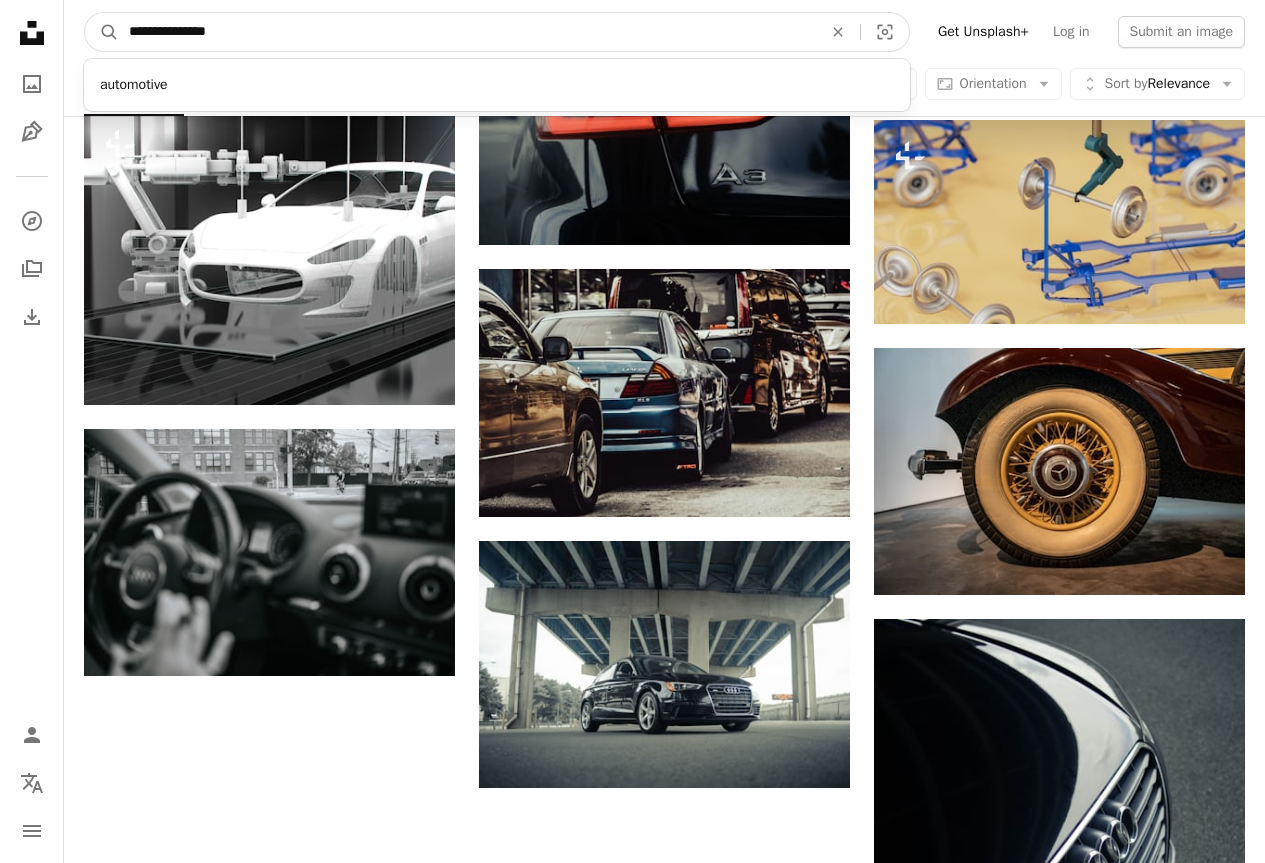 type on "**********" 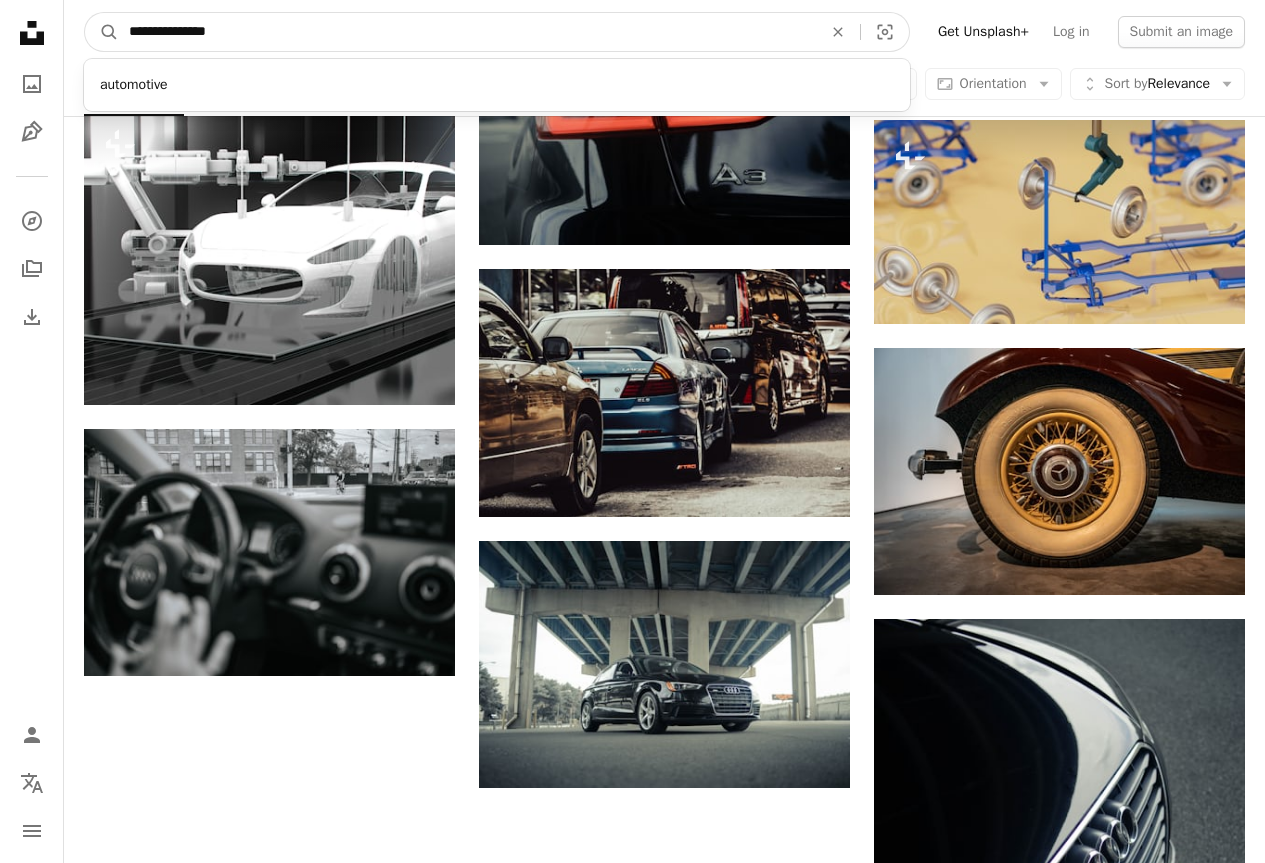 click on "A magnifying glass" at bounding box center [102, 32] 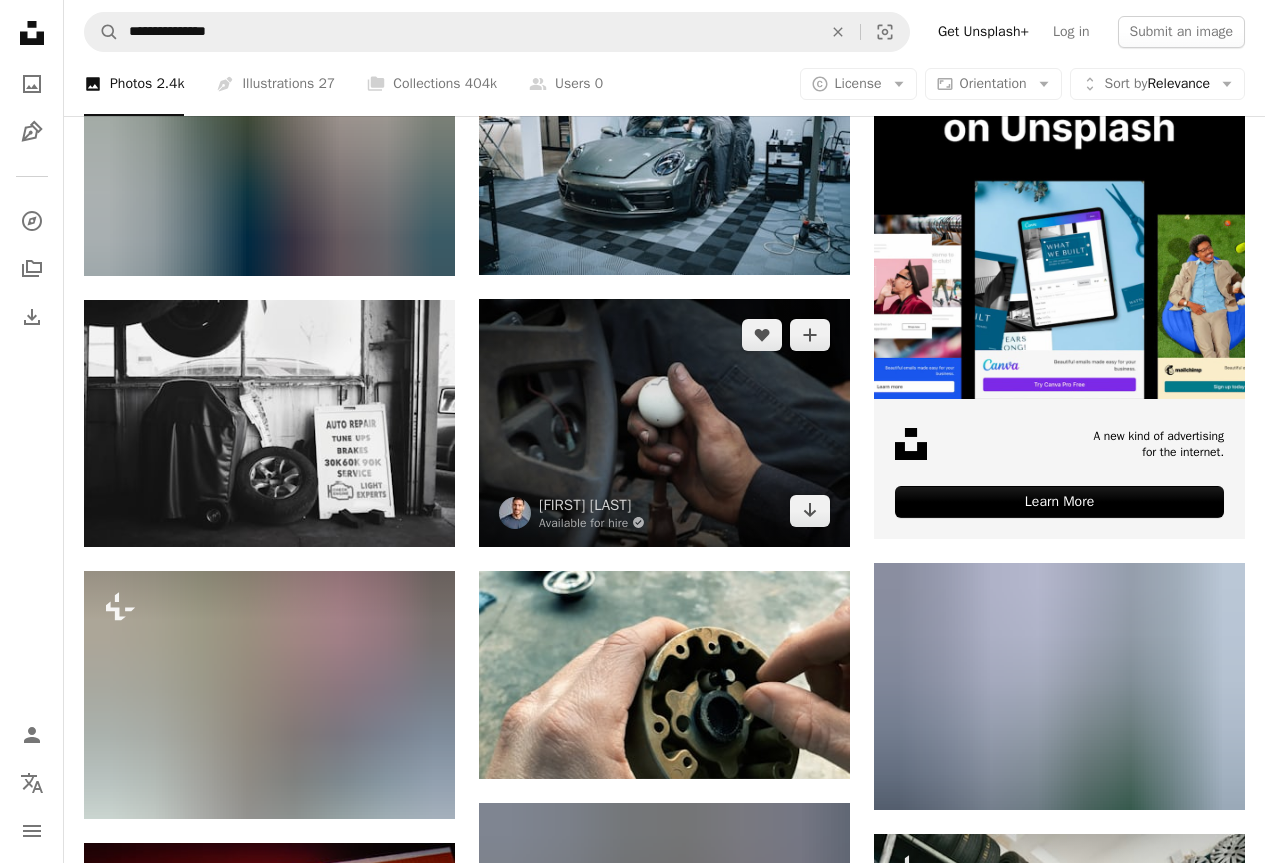 scroll, scrollTop: 300, scrollLeft: 0, axis: vertical 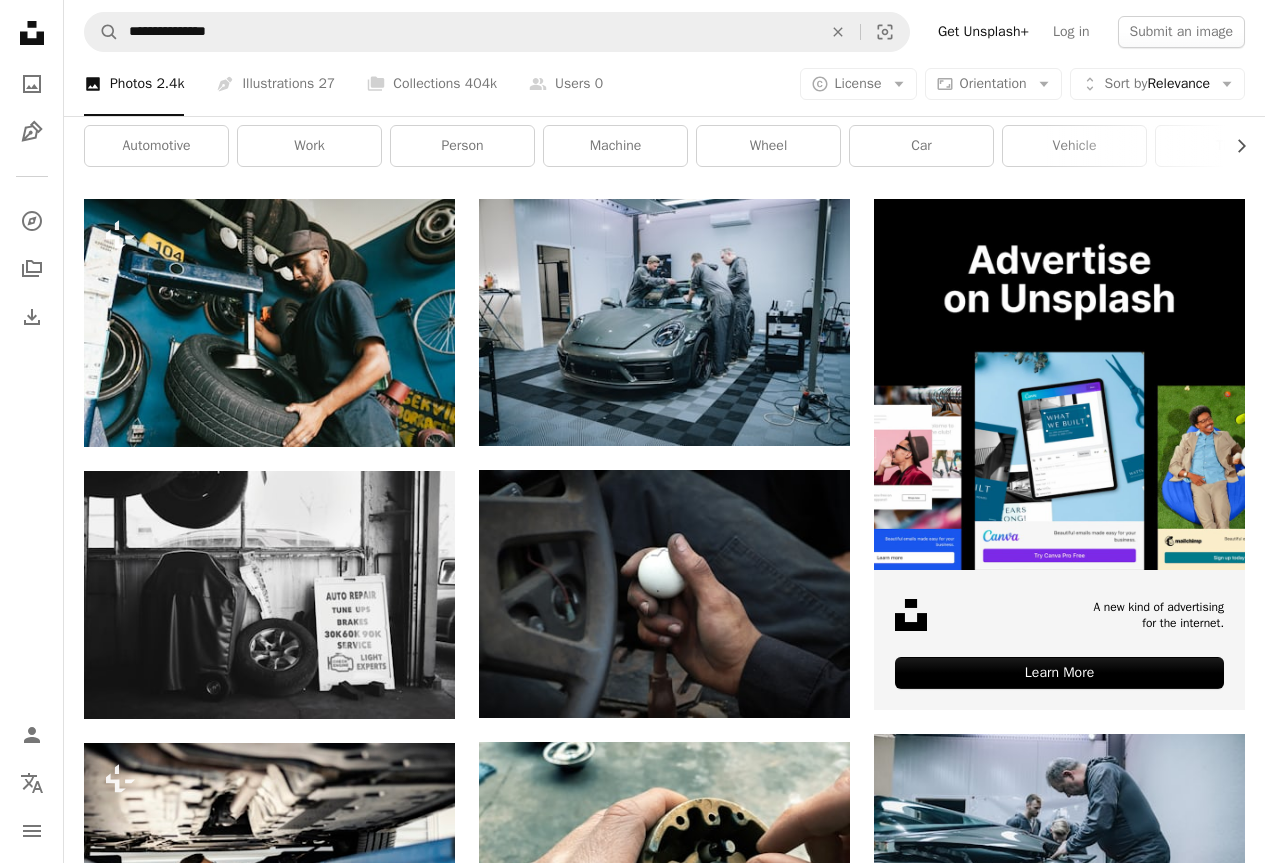 click at bounding box center (1059, 1128) 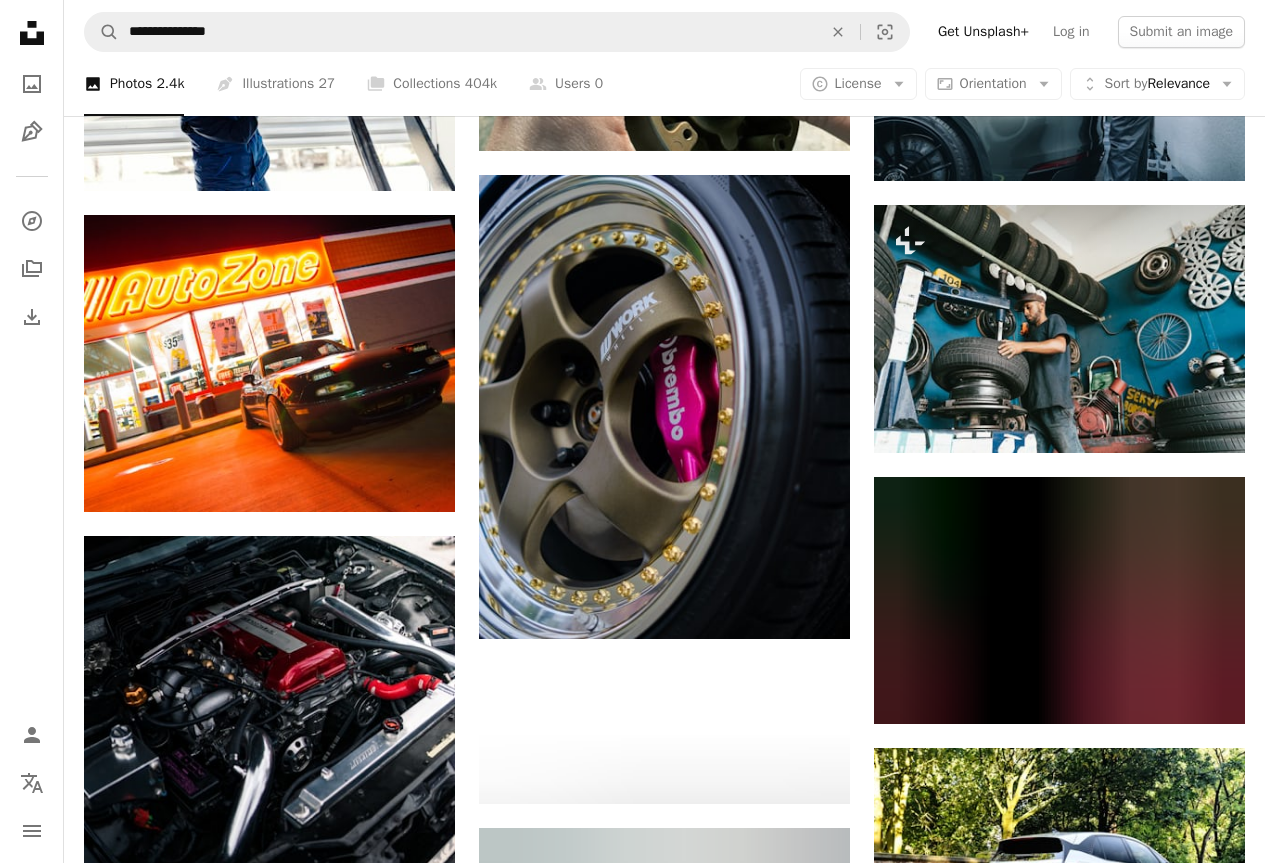 scroll, scrollTop: 1100, scrollLeft: 0, axis: vertical 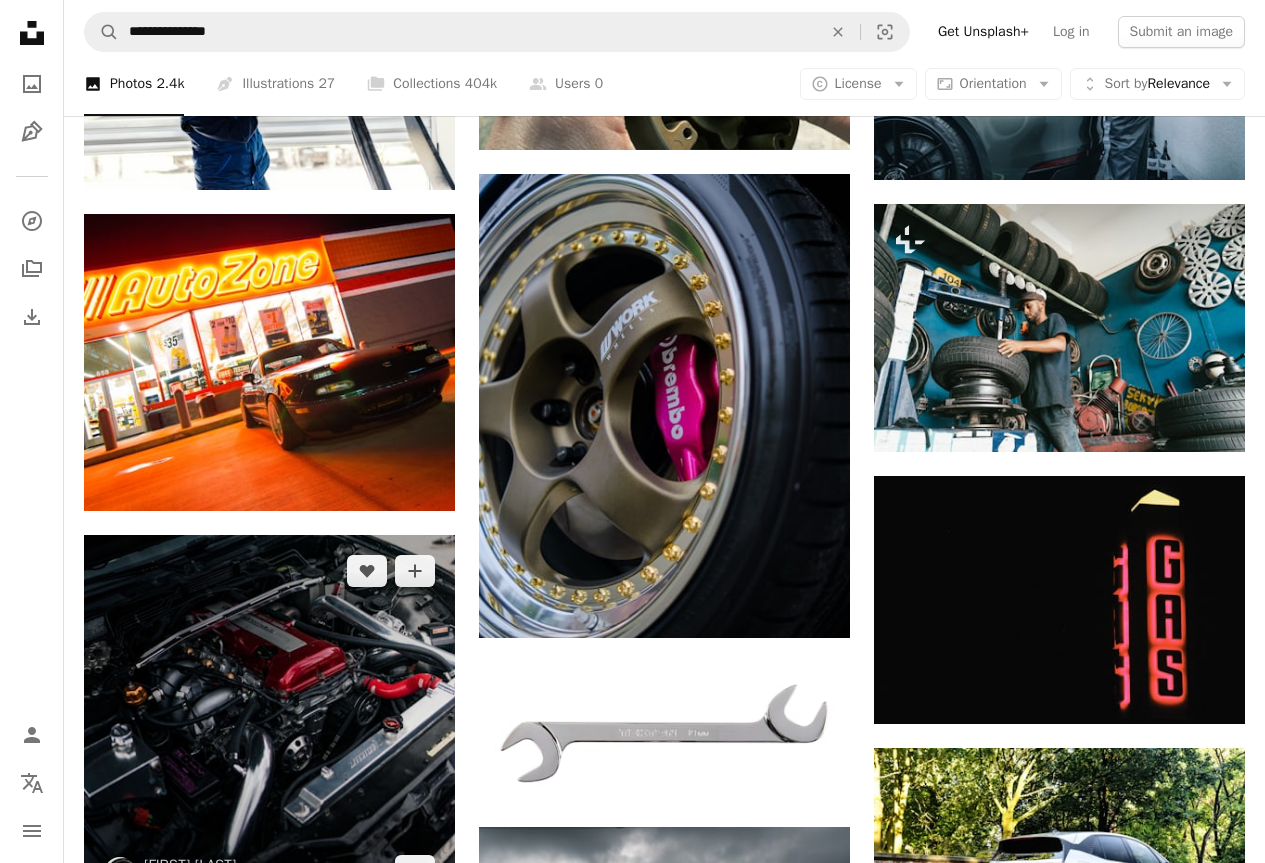 click at bounding box center [269, 721] 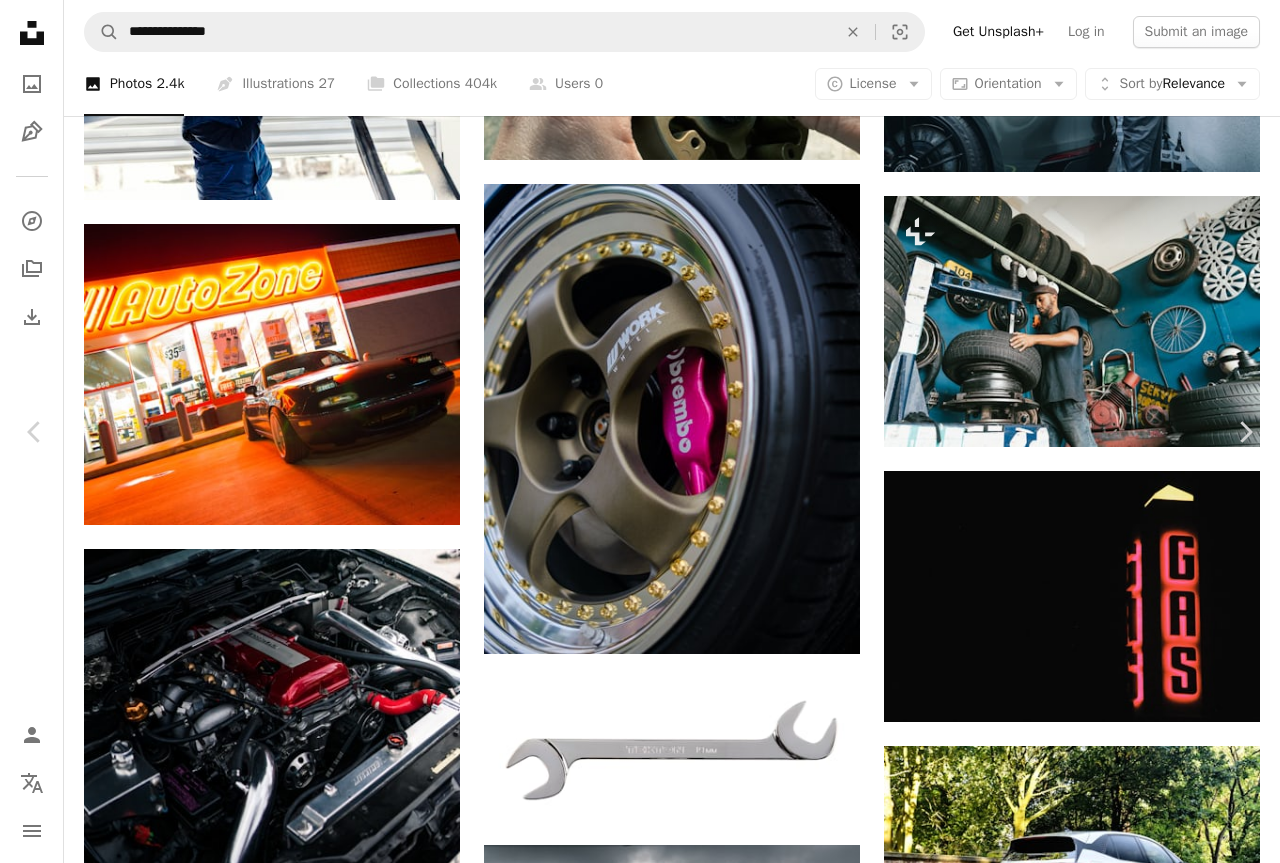 click on "Download free" at bounding box center [1085, 6242] 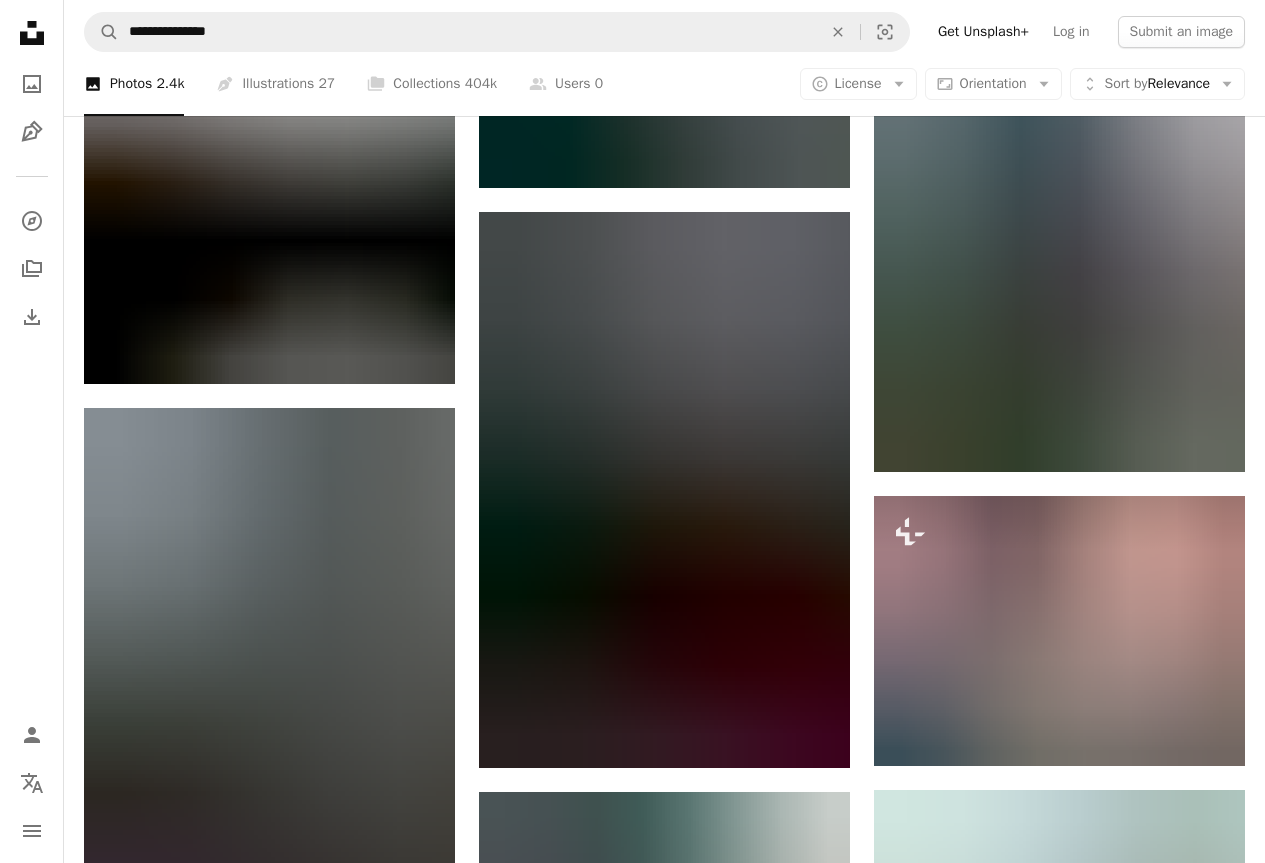 scroll, scrollTop: 2700, scrollLeft: 0, axis: vertical 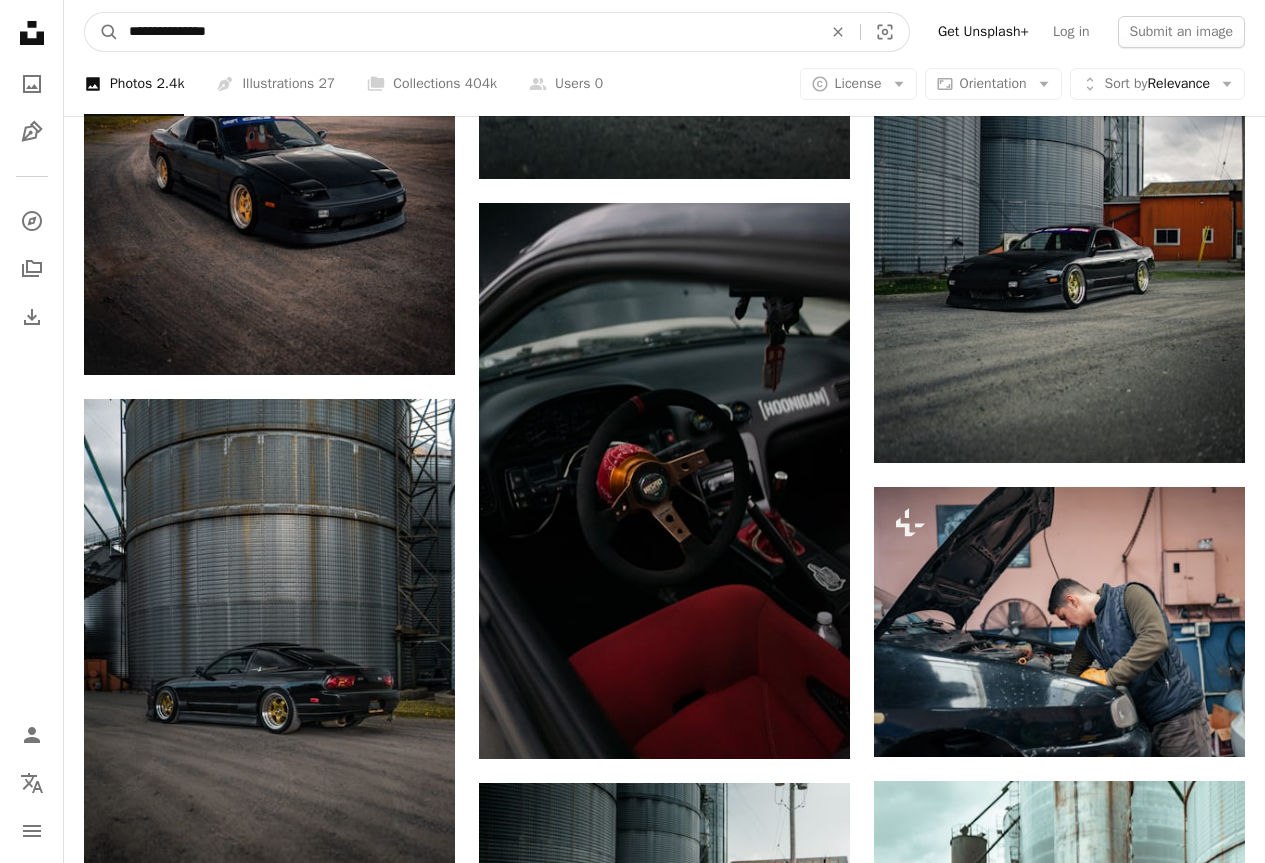 click on "**********" at bounding box center [467, 32] 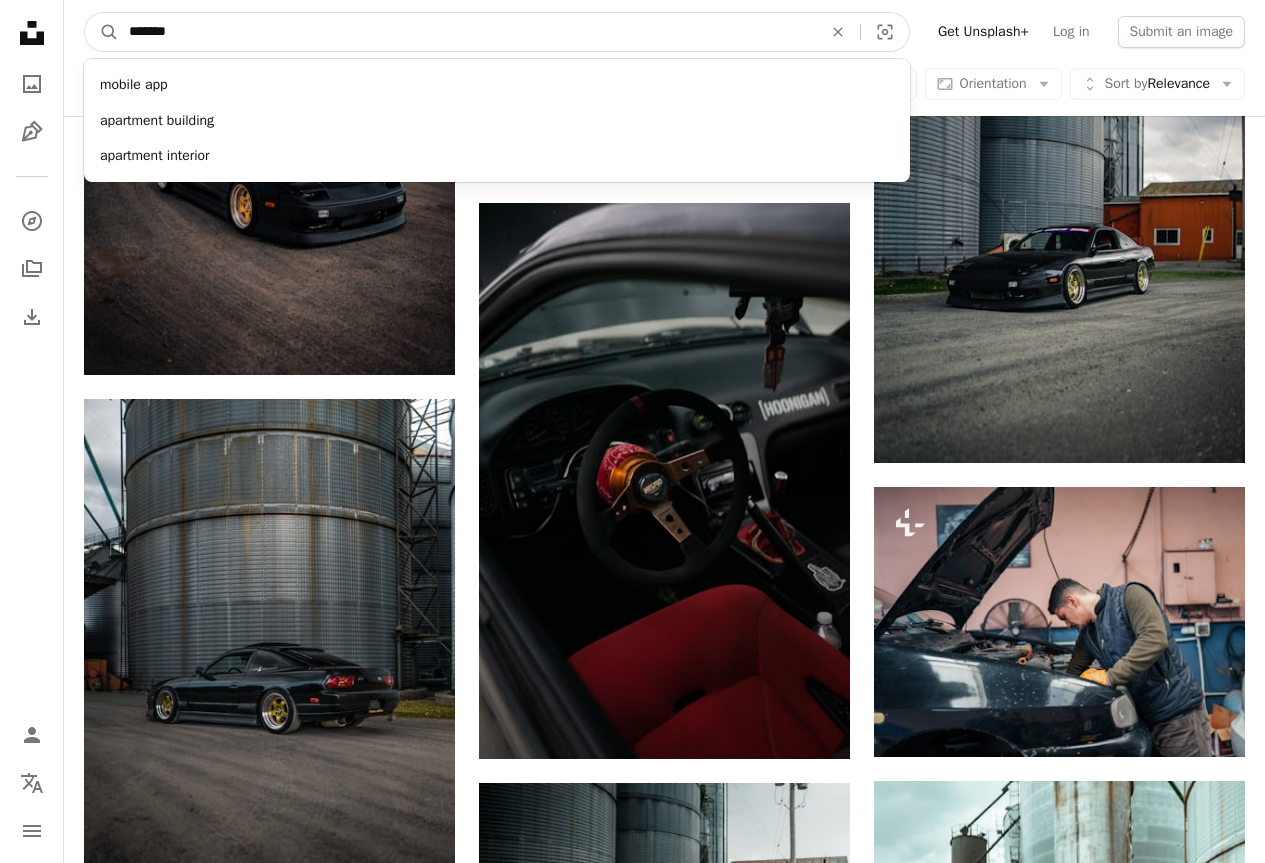 click on "A magnifying glass" at bounding box center (102, 32) 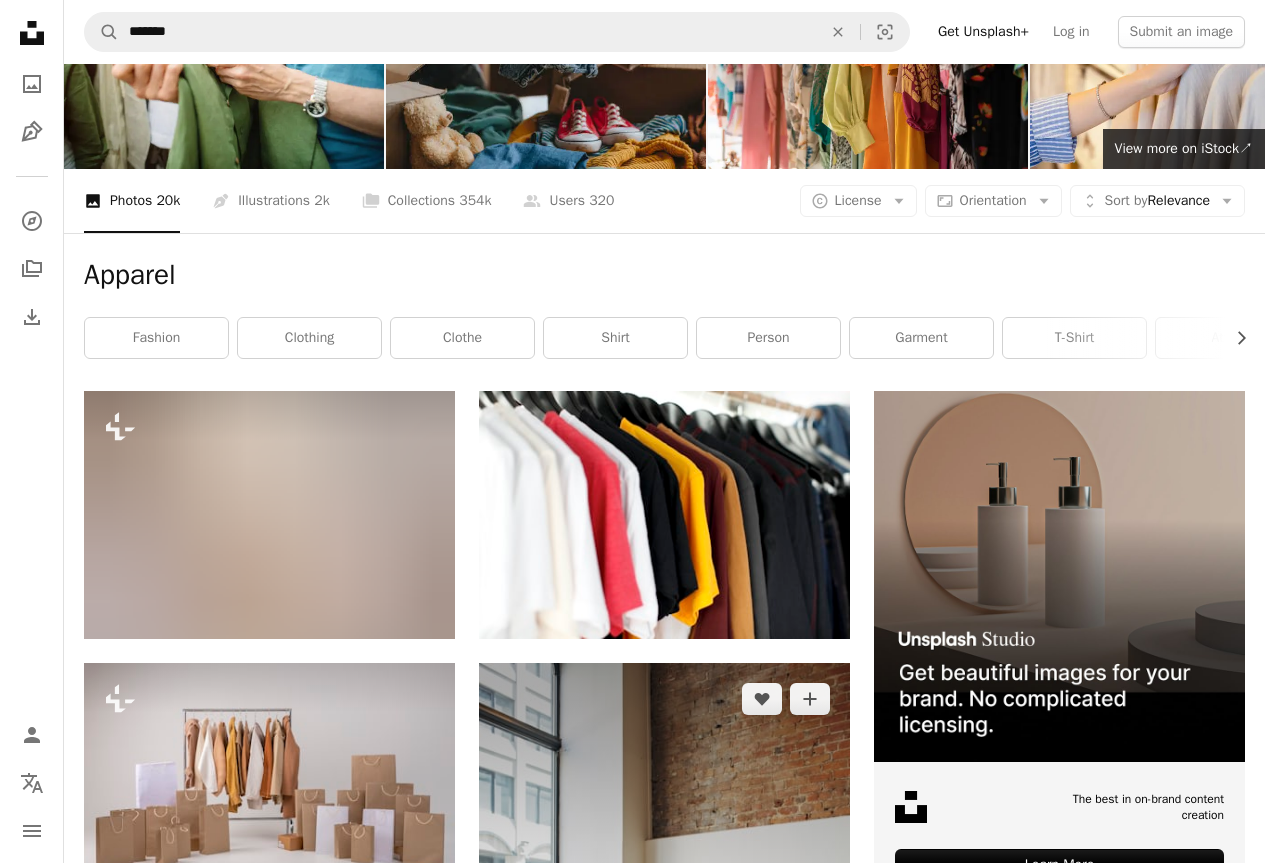 scroll, scrollTop: 100, scrollLeft: 0, axis: vertical 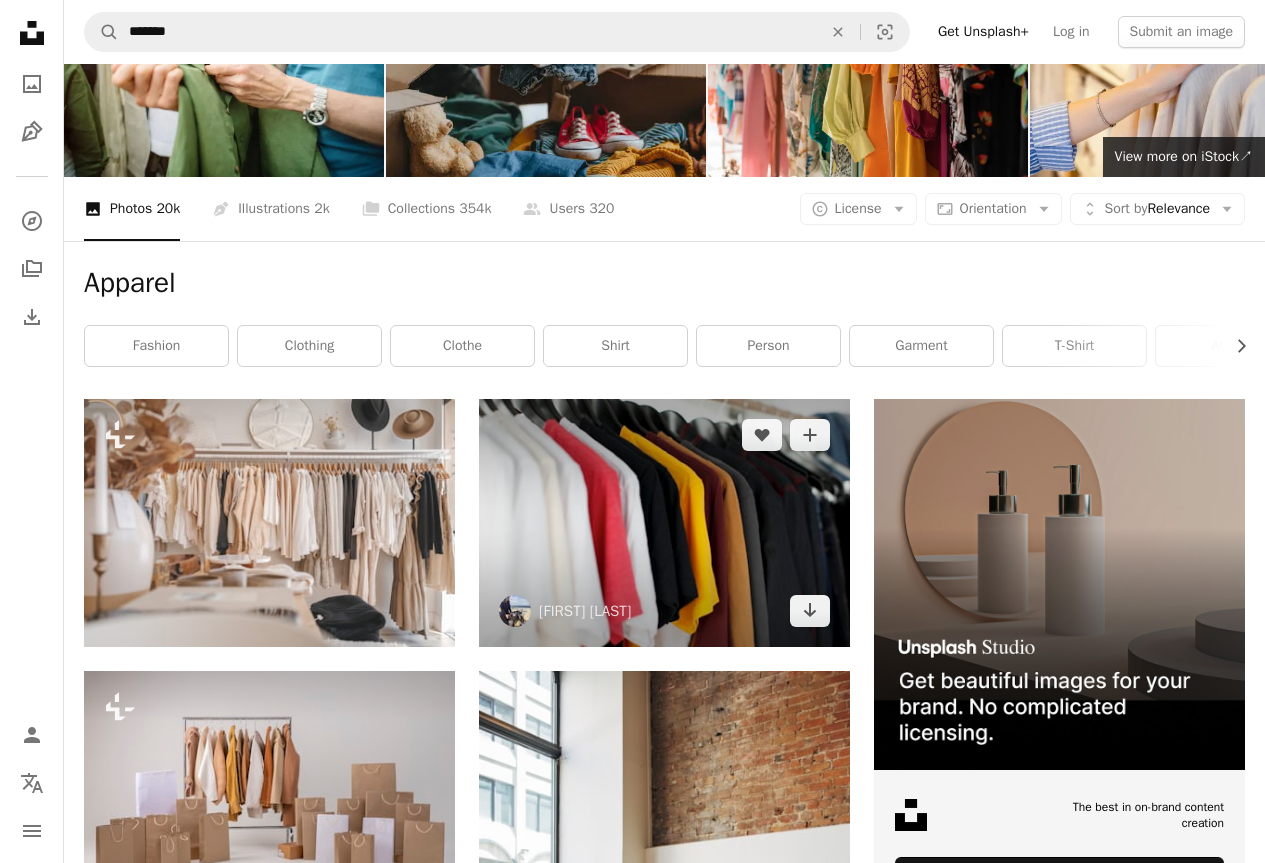 click at bounding box center [664, 523] 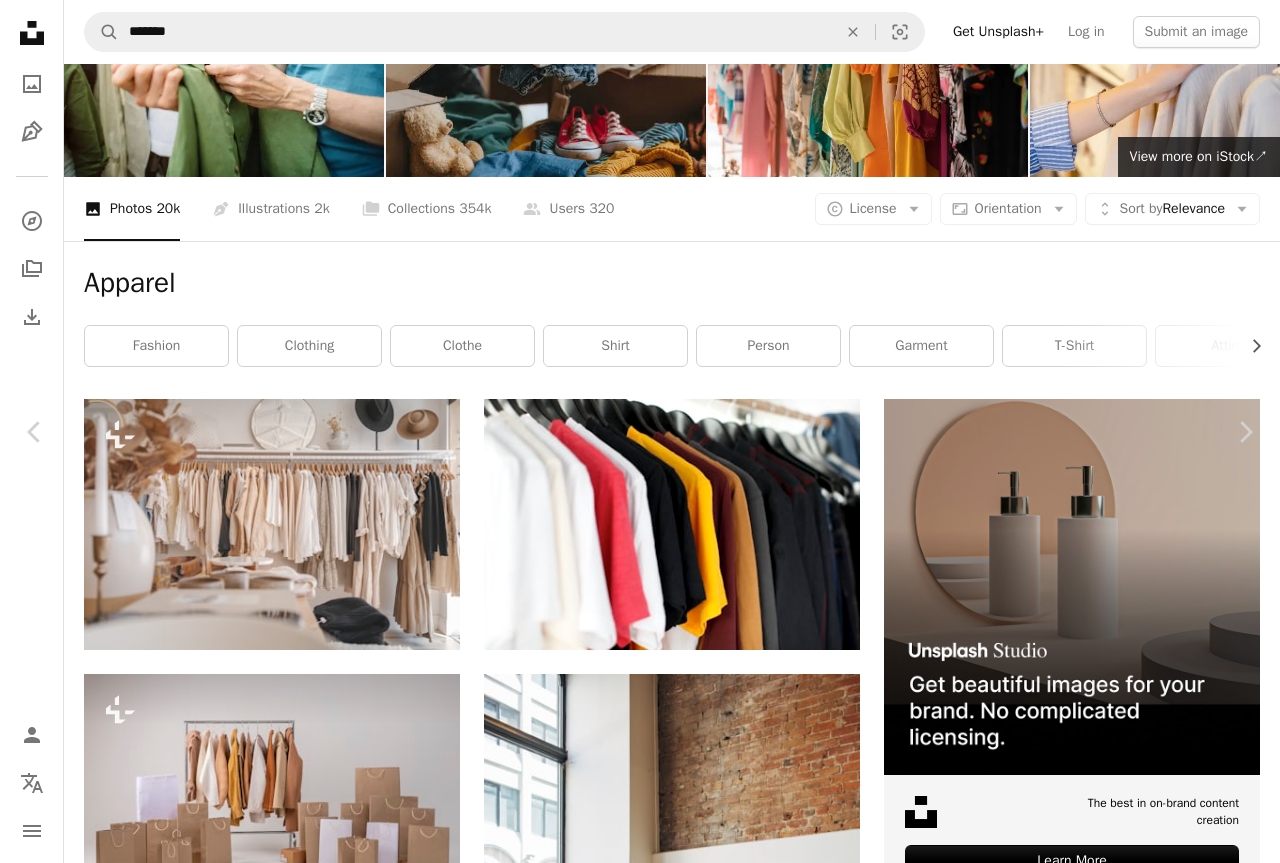 click on "Download free" at bounding box center [1085, 4542] 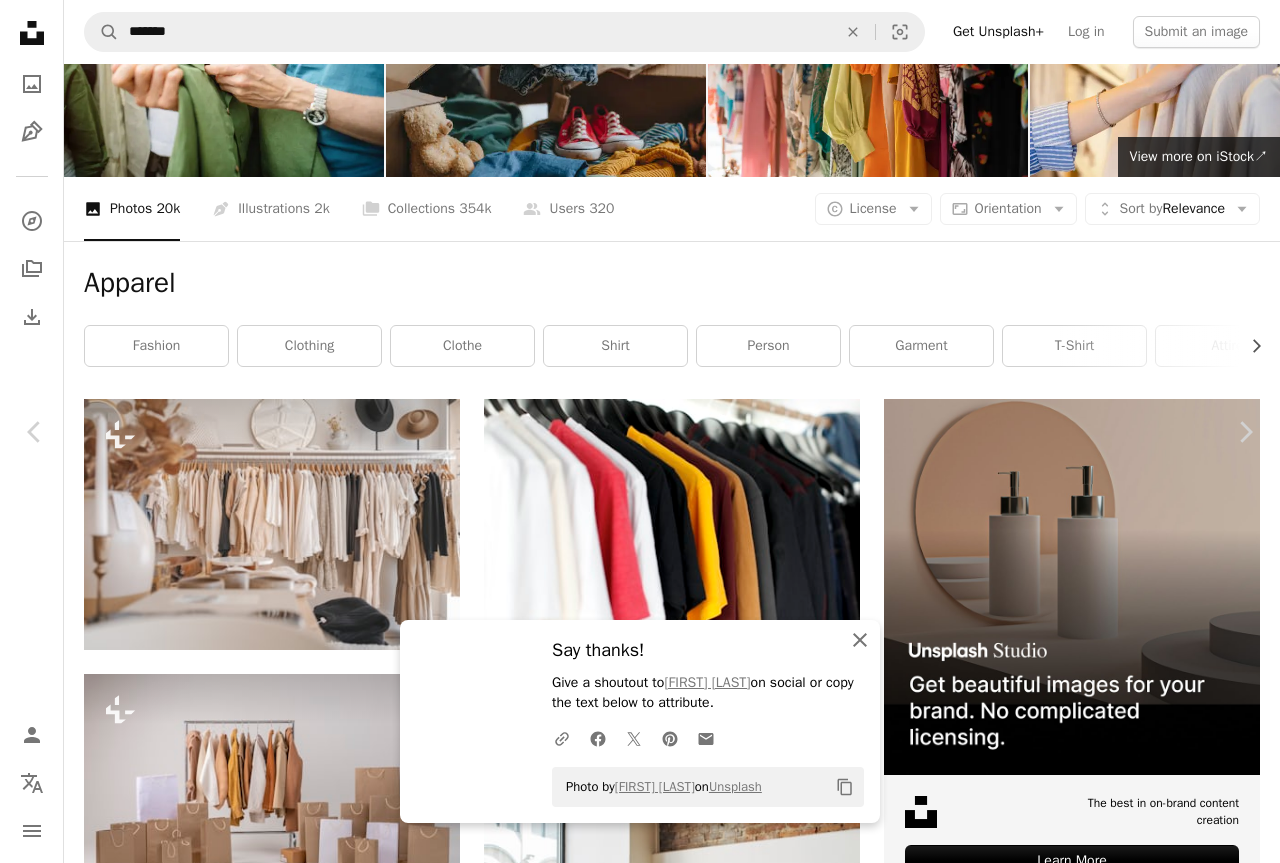 click on "An X shape" at bounding box center [860, 640] 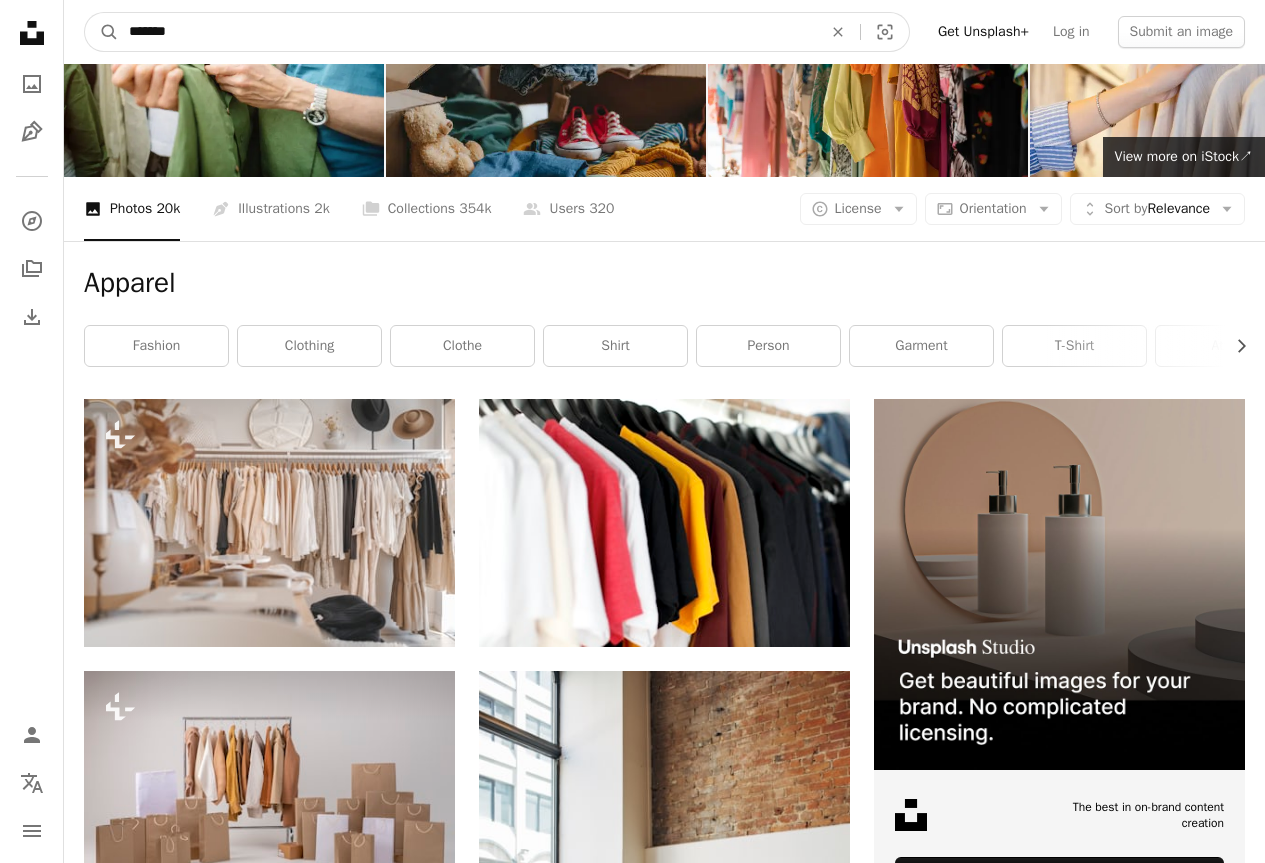 click on "*******" at bounding box center [467, 32] 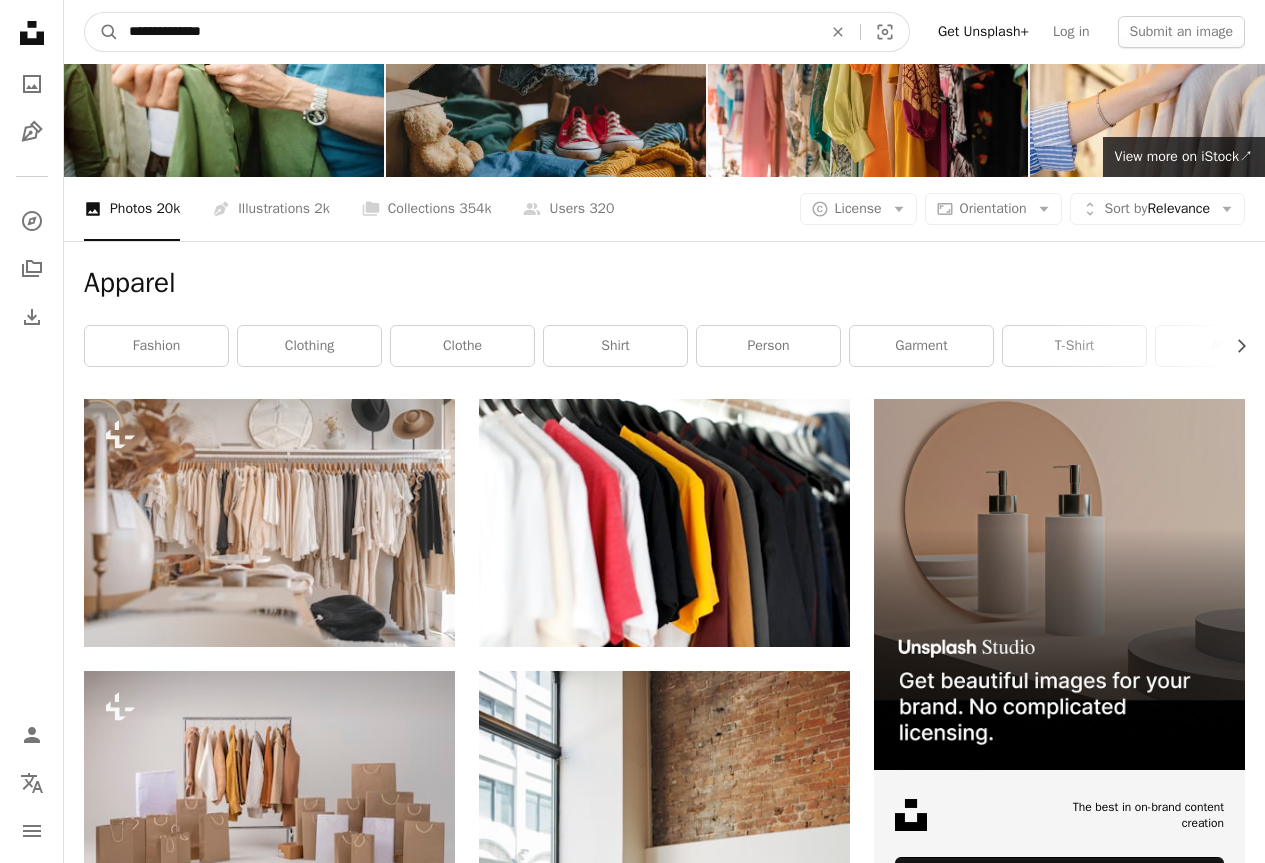 click on "A magnifying glass" at bounding box center (102, 32) 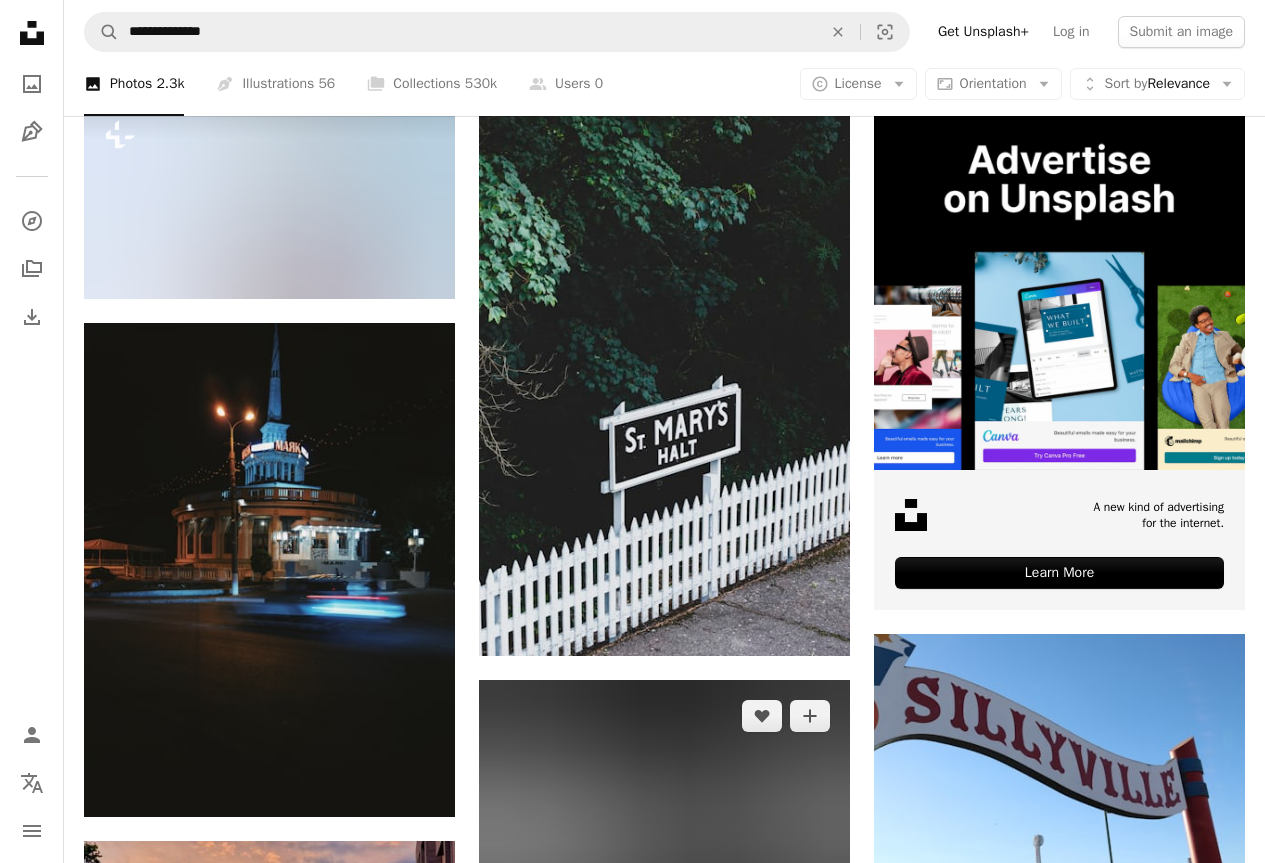 scroll, scrollTop: 500, scrollLeft: 0, axis: vertical 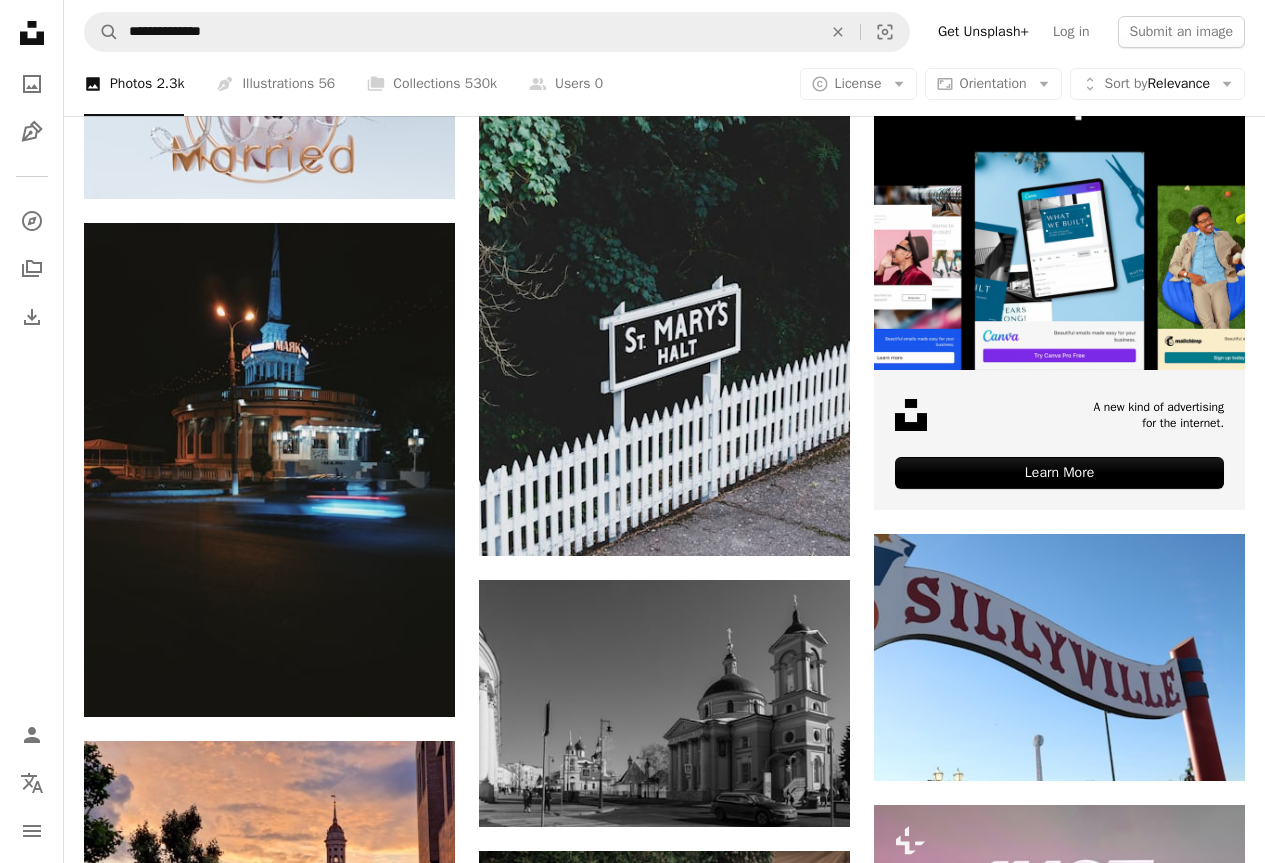 click at bounding box center (1059, 1371) 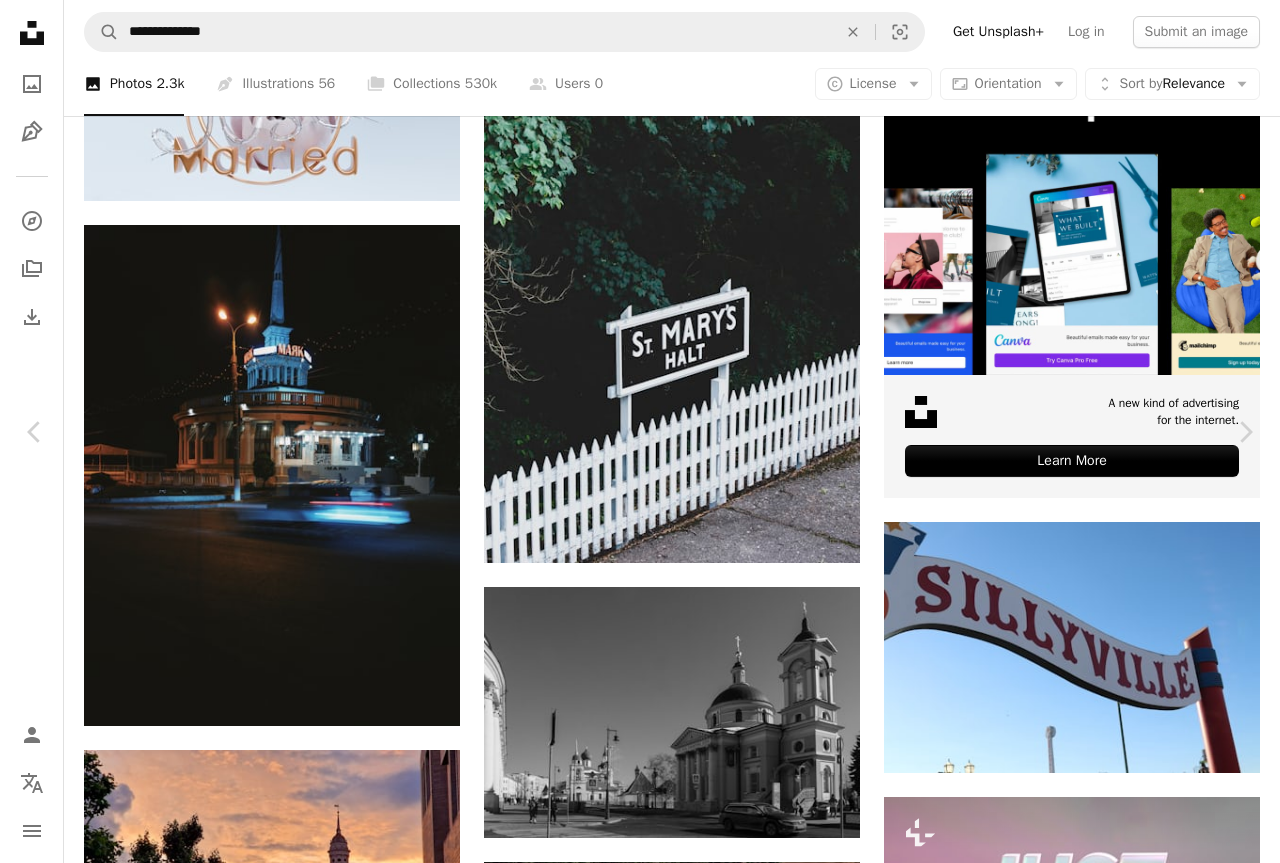 click on "An X shape" at bounding box center [20, 20] 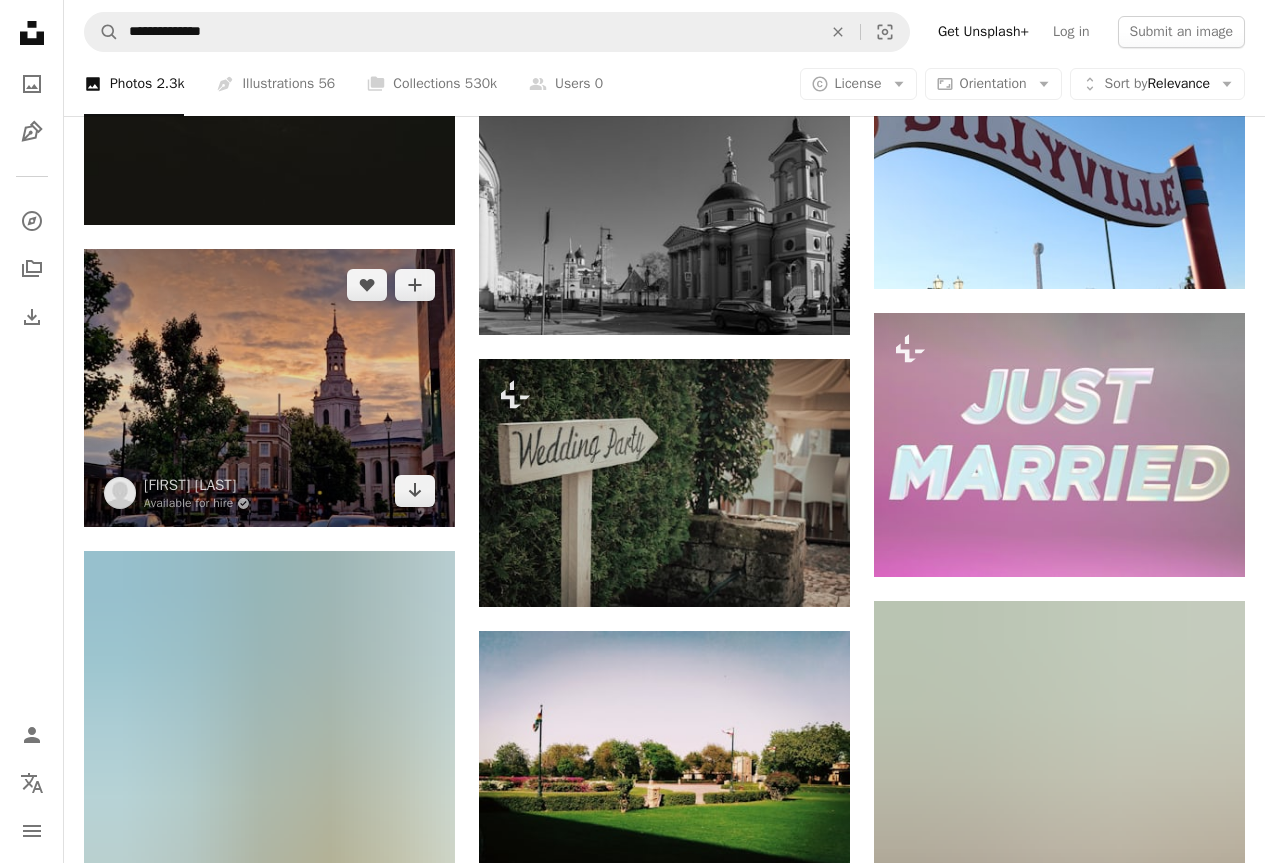 scroll, scrollTop: 1000, scrollLeft: 0, axis: vertical 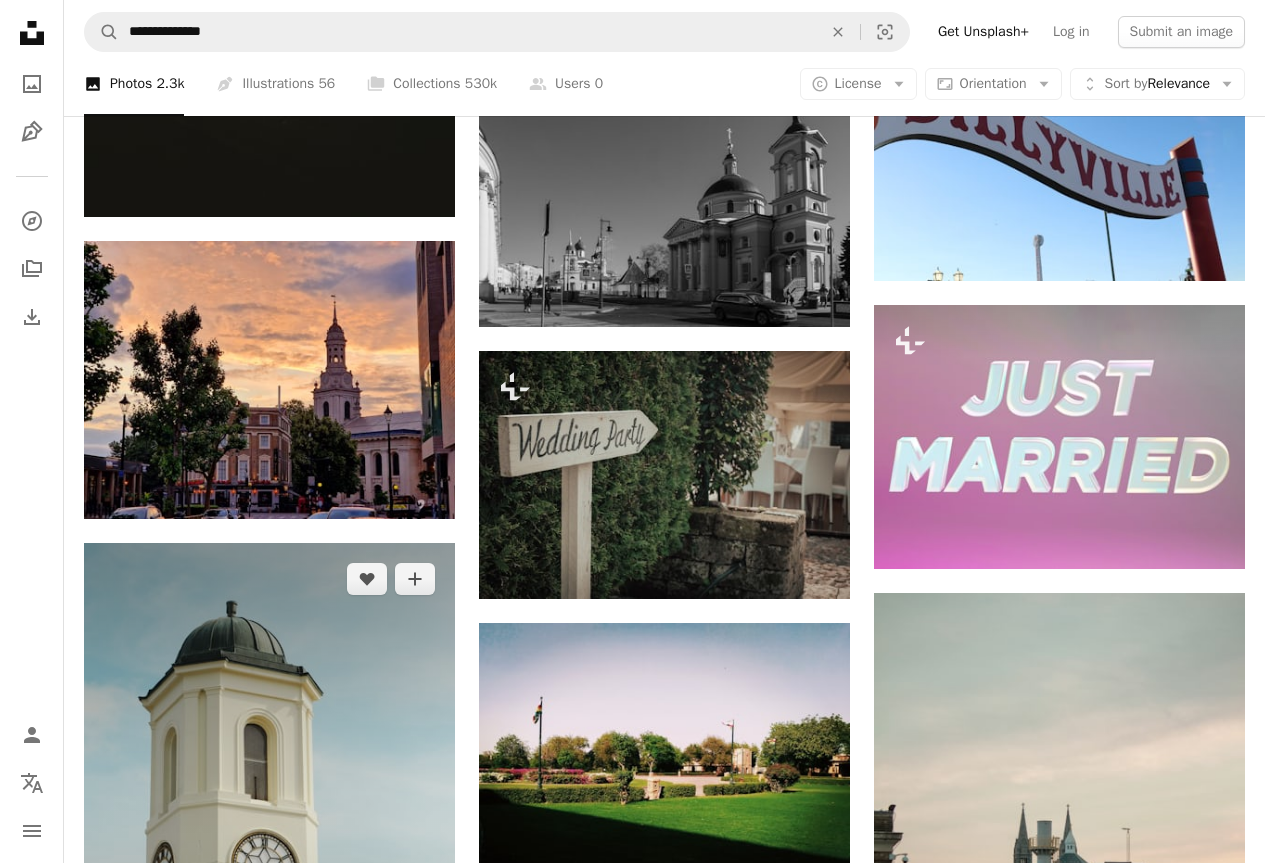 click at bounding box center [269, 821] 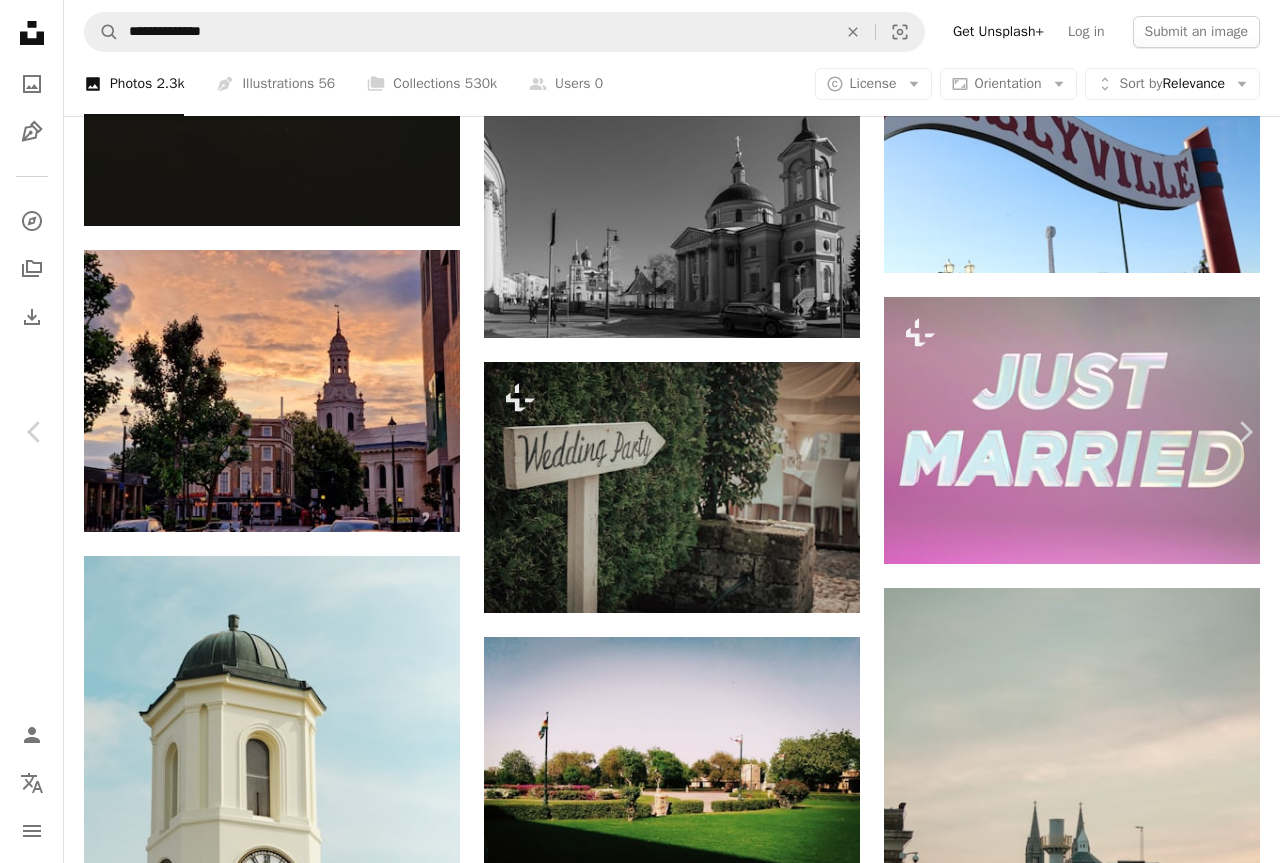 click on "Download free" at bounding box center [1085, 3450] 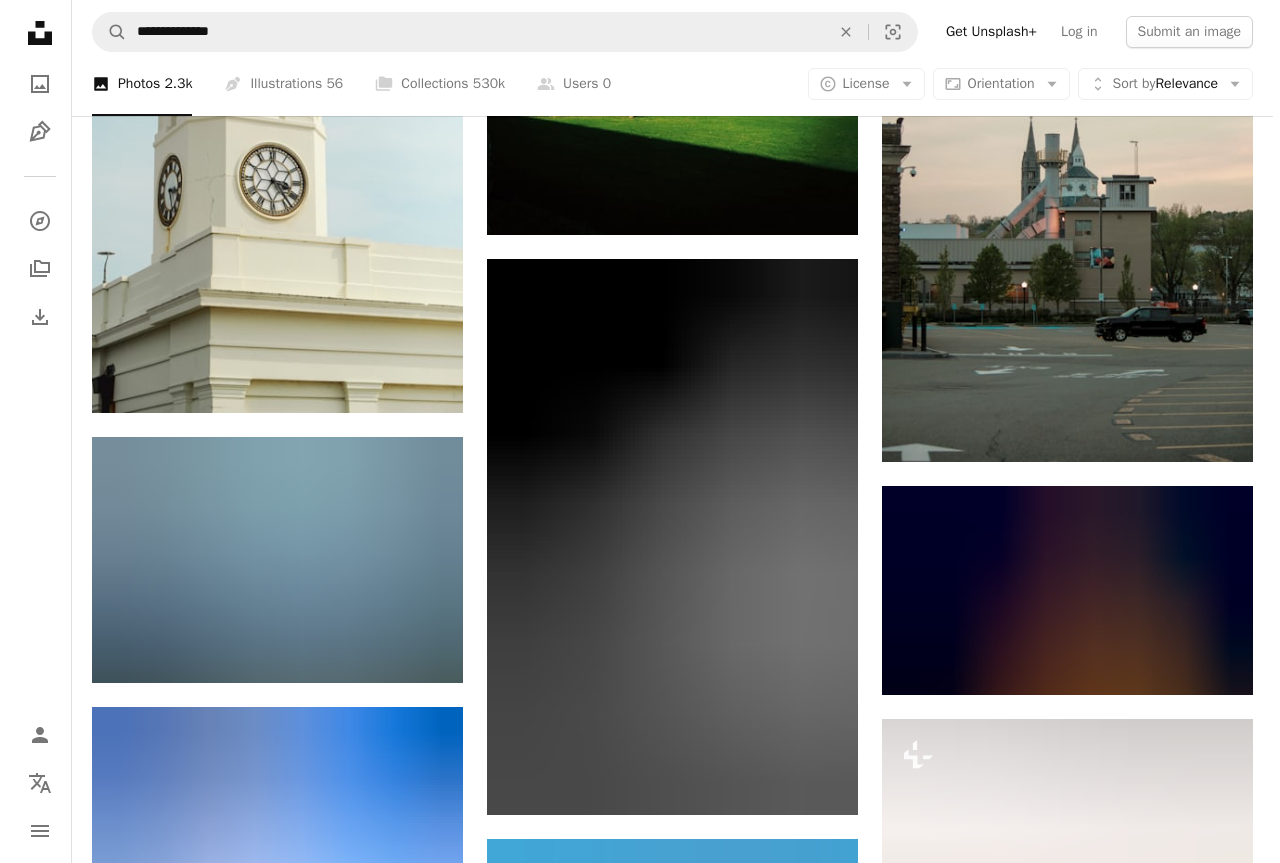 scroll, scrollTop: 1500, scrollLeft: 0, axis: vertical 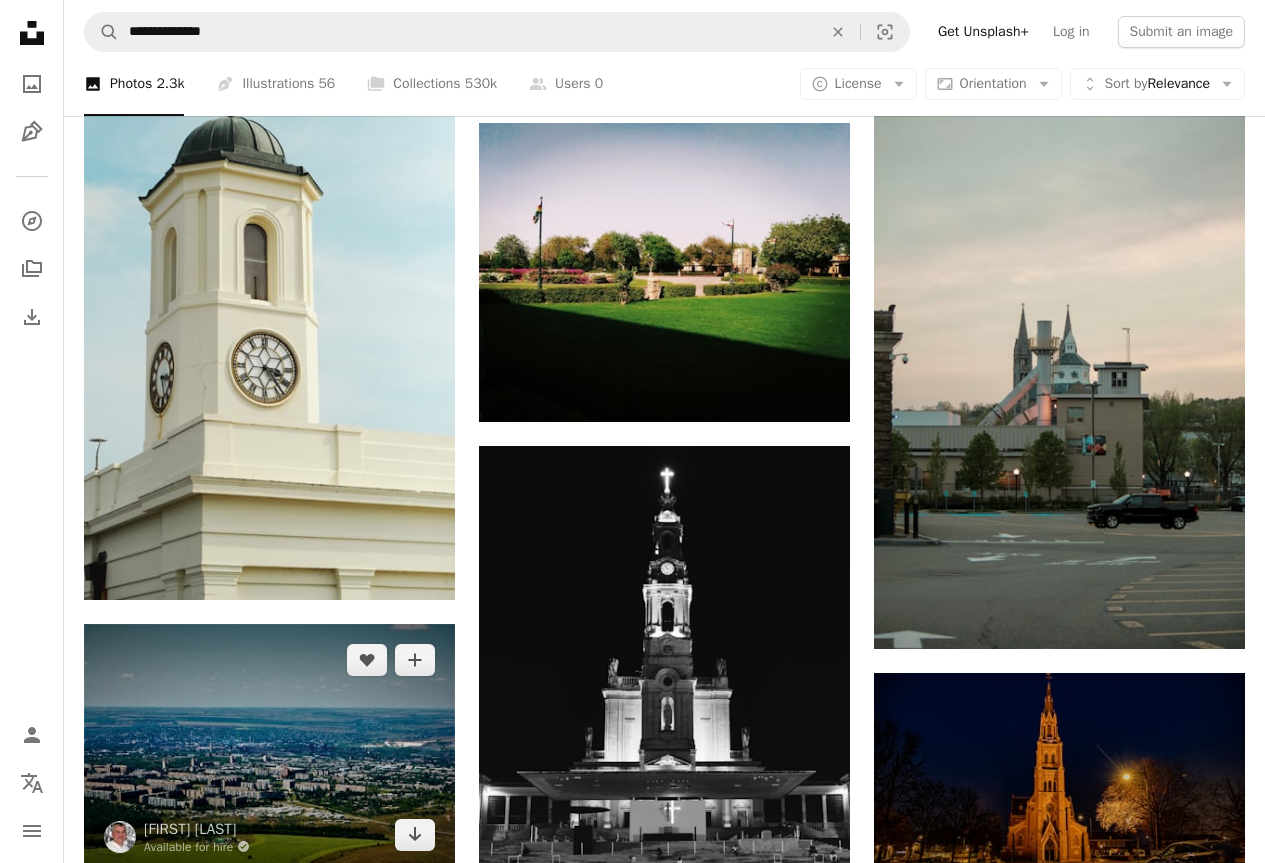 click at bounding box center (269, 747) 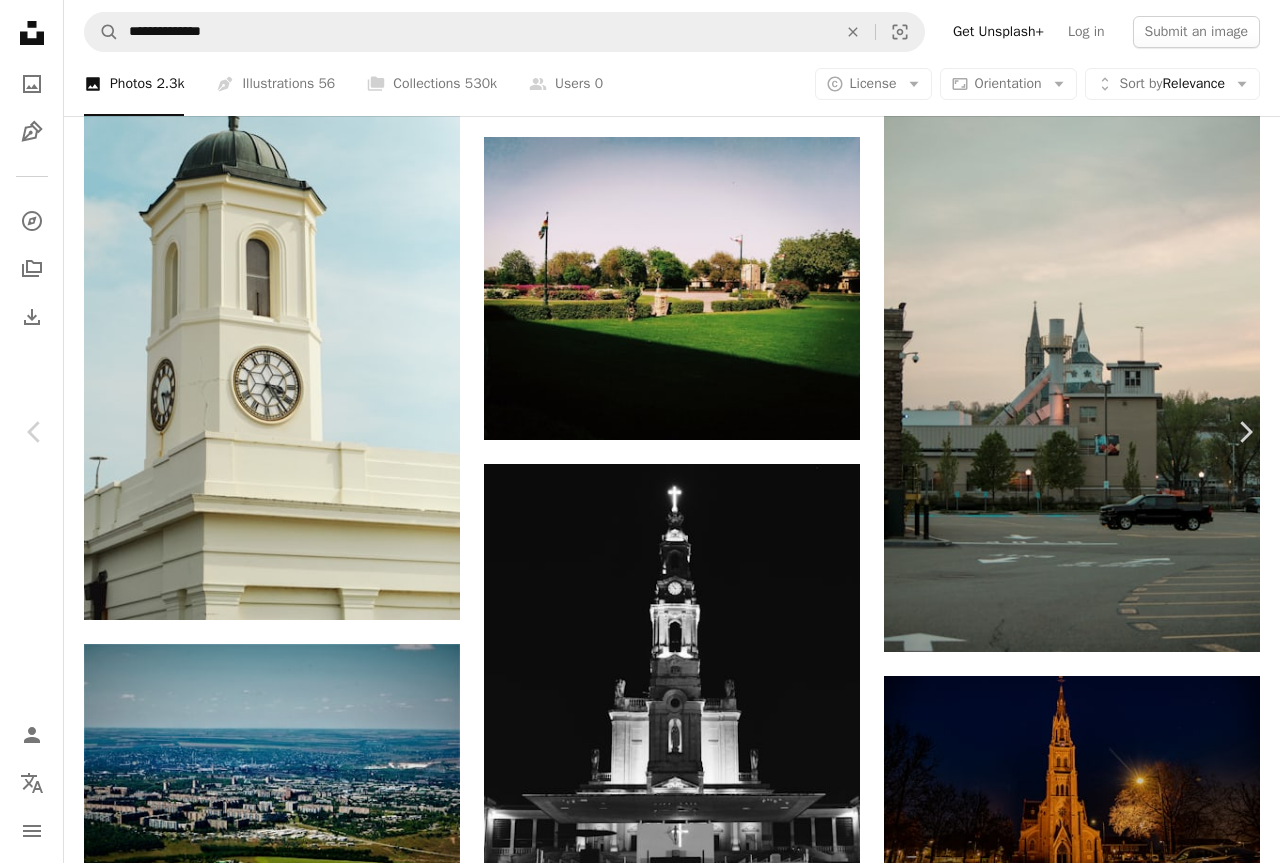 click on "Download free" at bounding box center (1085, 5726) 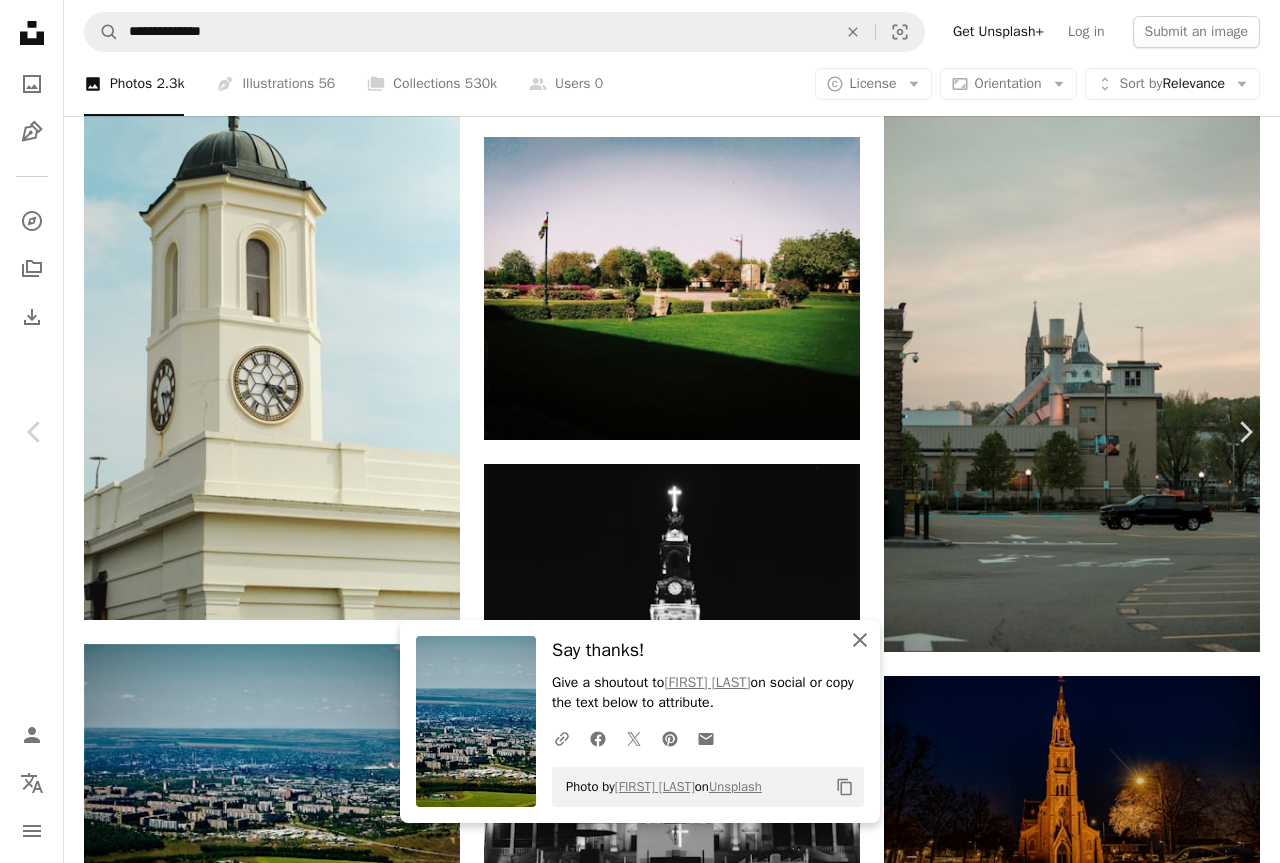 drag, startPoint x: 858, startPoint y: 637, endPoint x: 863, endPoint y: 615, distance: 22.561028 